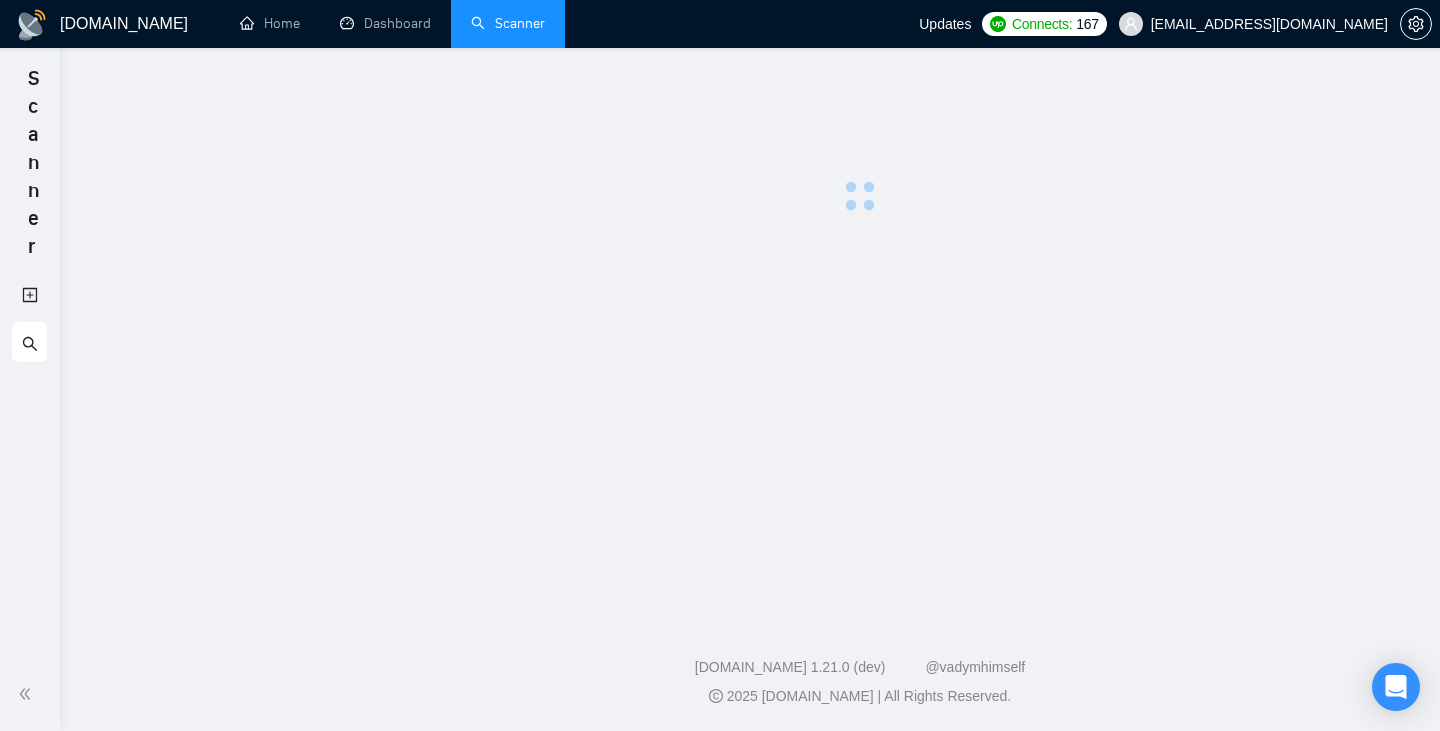 scroll, scrollTop: 0, scrollLeft: 0, axis: both 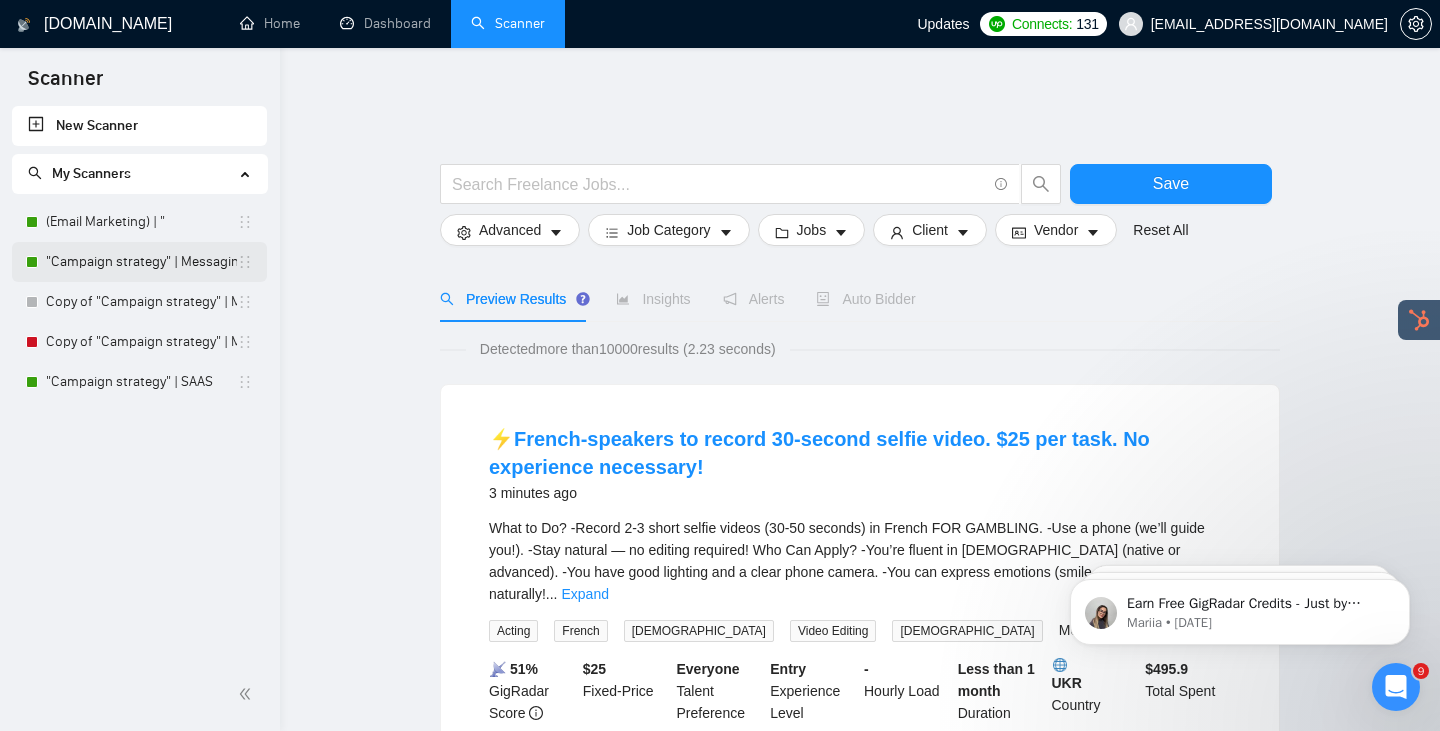 click on ""Campaign strategy" | Messaging" at bounding box center [141, 262] 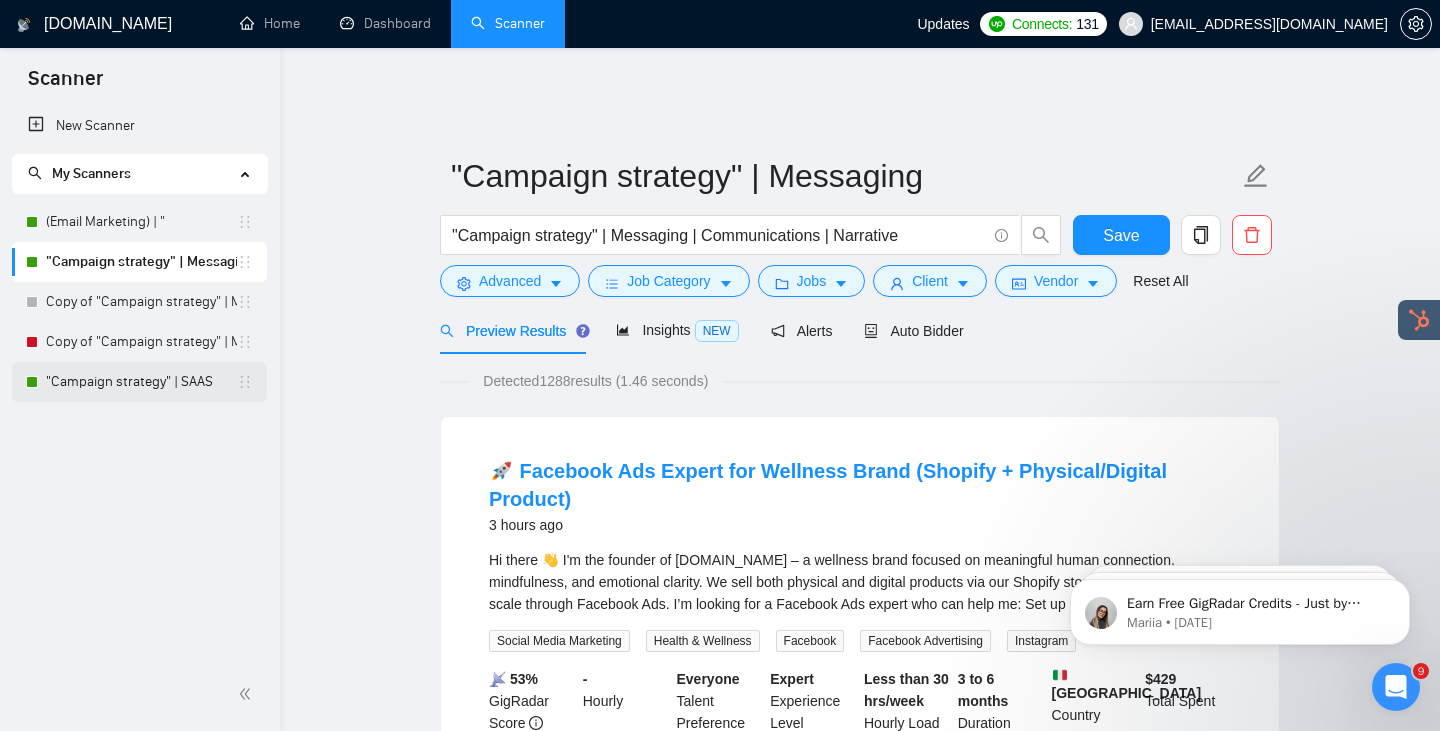 click on ""Campaign strategy" | SAAS" at bounding box center [141, 382] 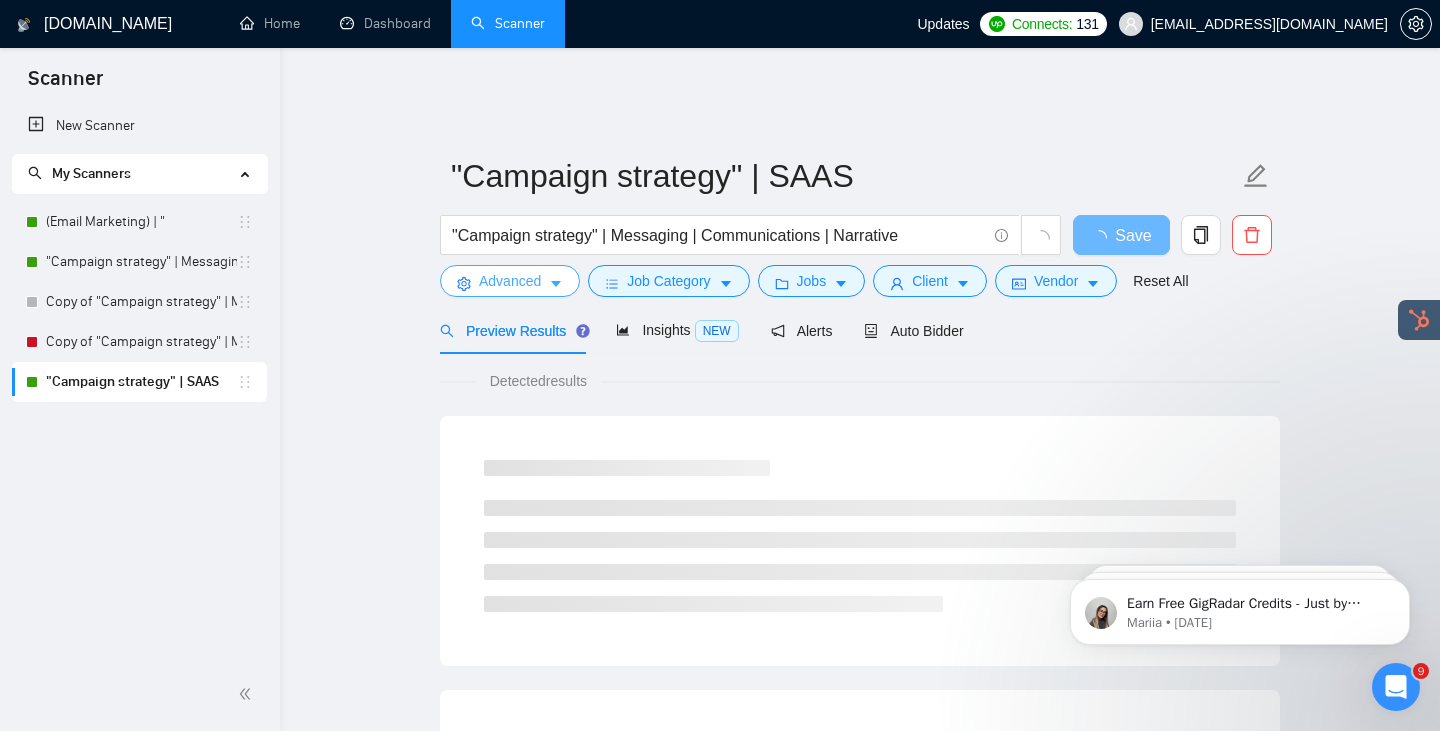 click 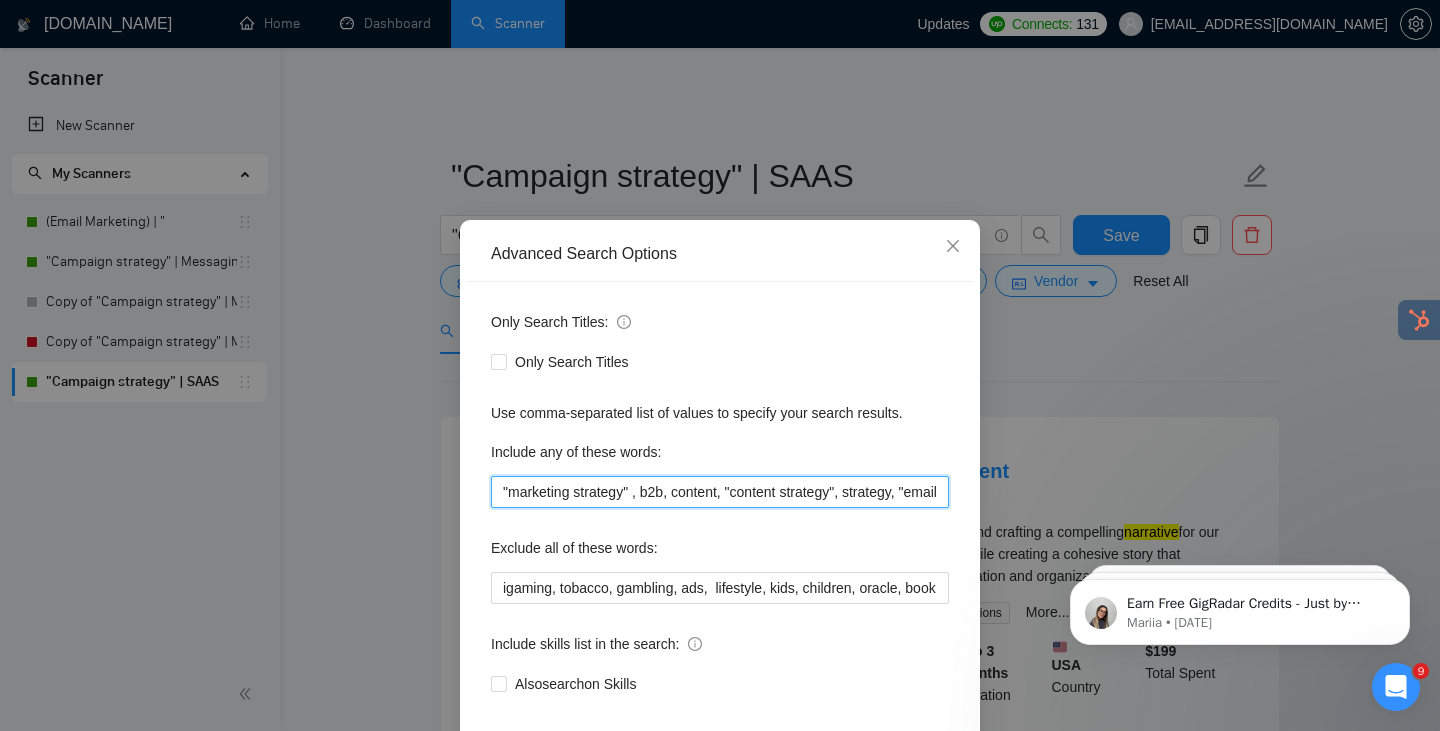 click on ""marketing strategy" , b2b, content, "content strategy", strategy, "email marketing", copywriting, text, content, communications, narrative, messaging, saas, software, startup, start-up" at bounding box center [720, 492] 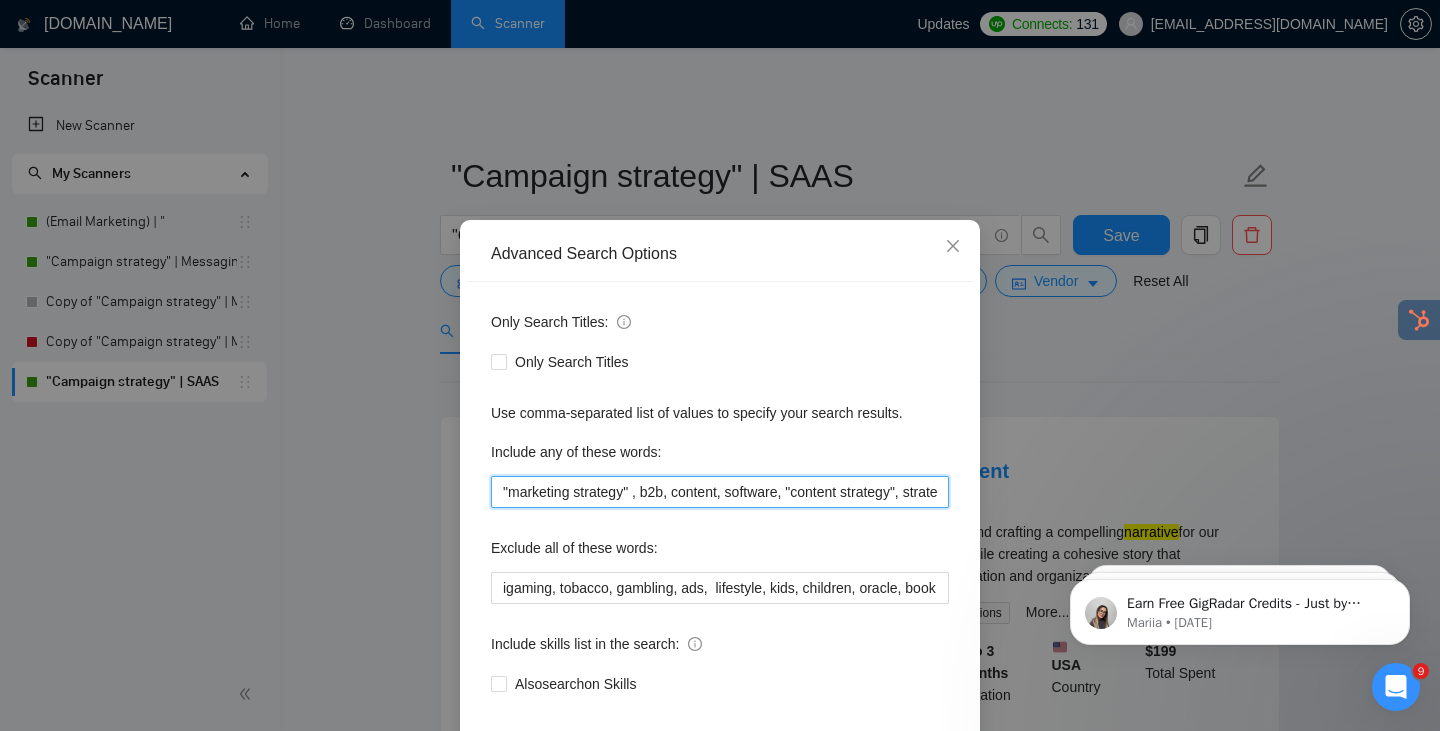 scroll, scrollTop: 101, scrollLeft: 0, axis: vertical 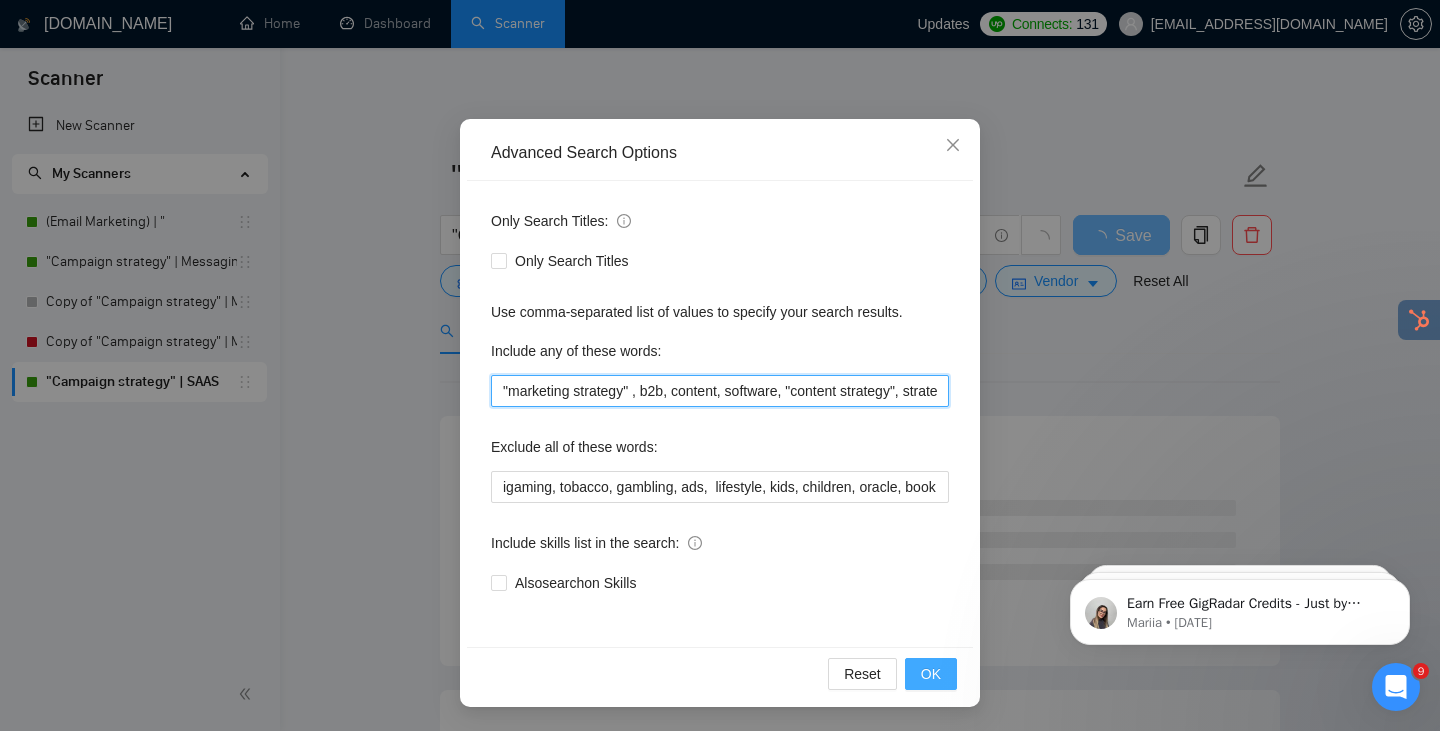 type on ""marketing strategy" , b2b, content, software, "content strategy", strategy, "email marketing", copywriting, text, content, communications, narrative, messaging, saas, software, startup, start-up" 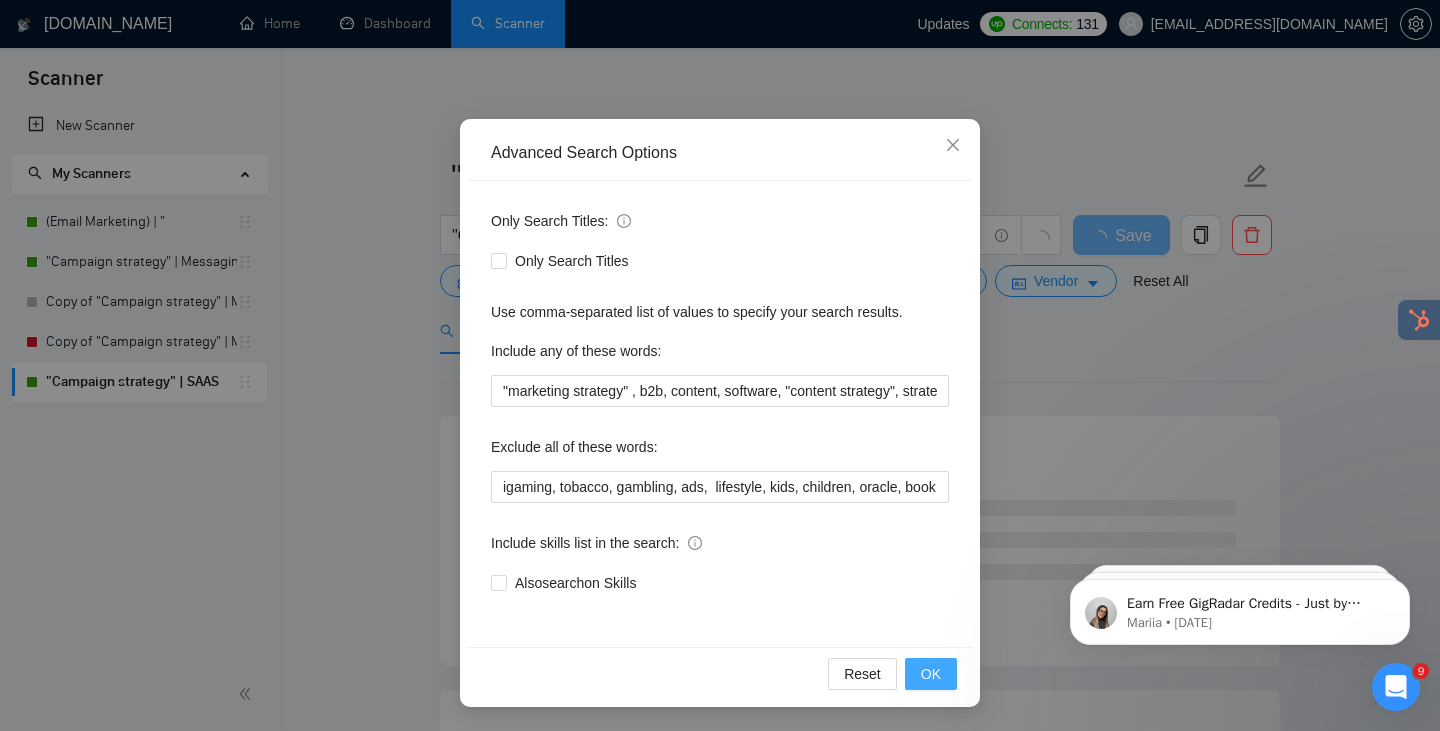 click on "OK" at bounding box center [931, 674] 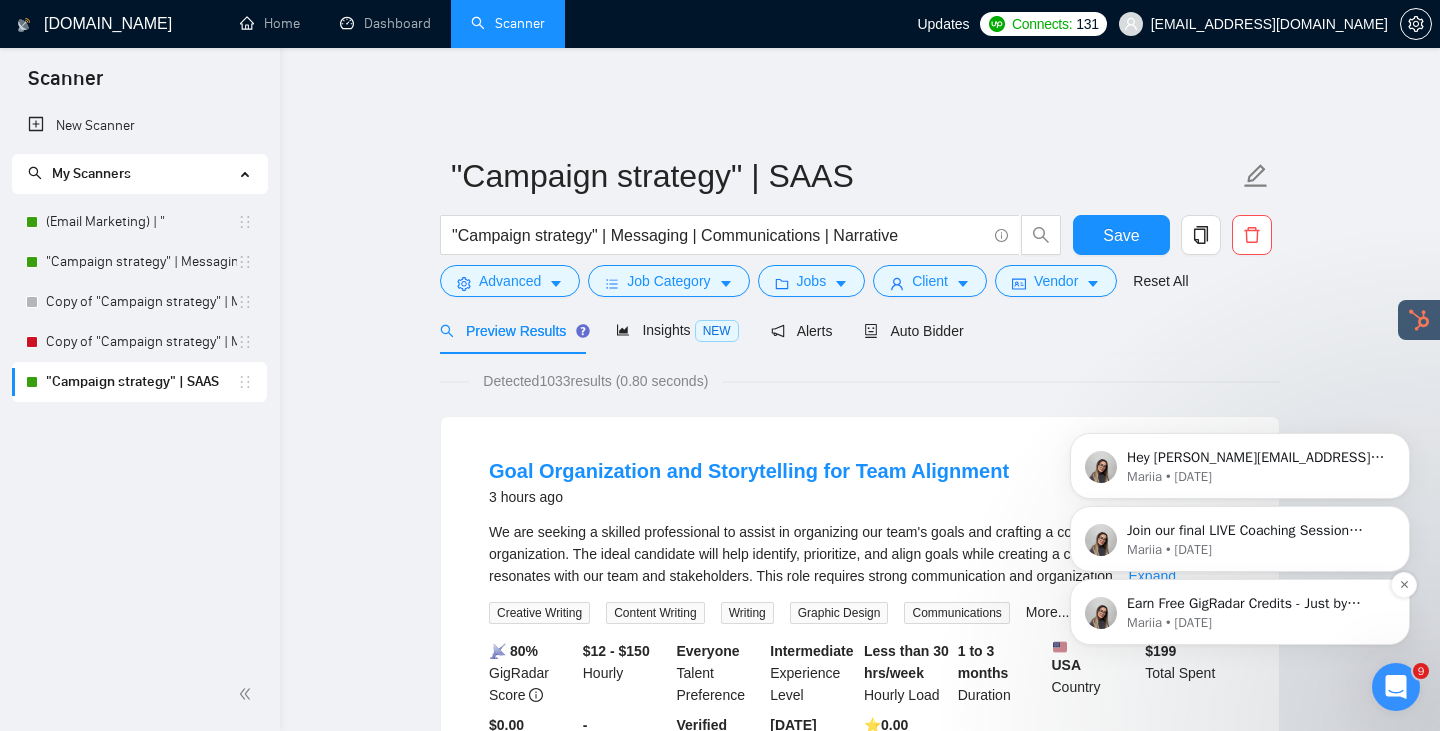 click on "Mariia • [DATE]" at bounding box center [1256, 623] 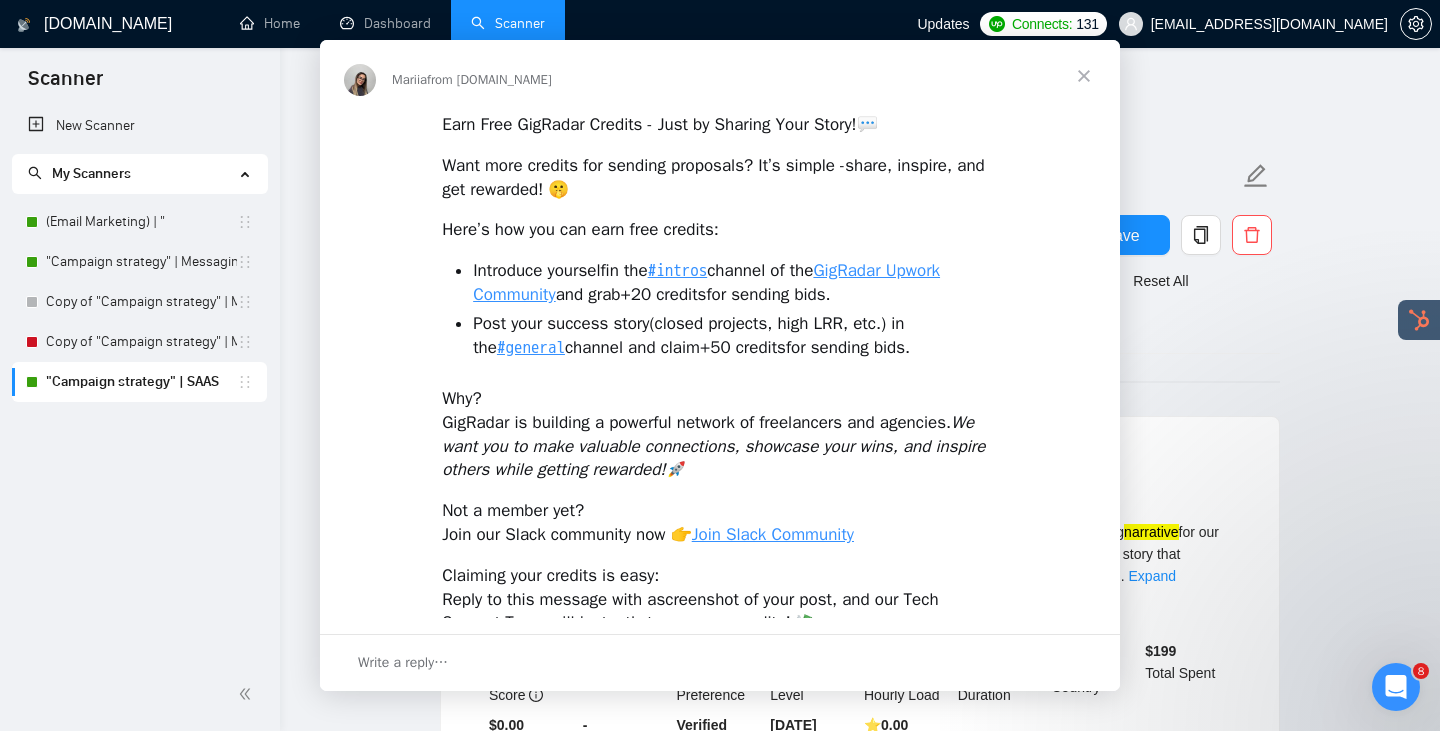 scroll, scrollTop: 0, scrollLeft: 0, axis: both 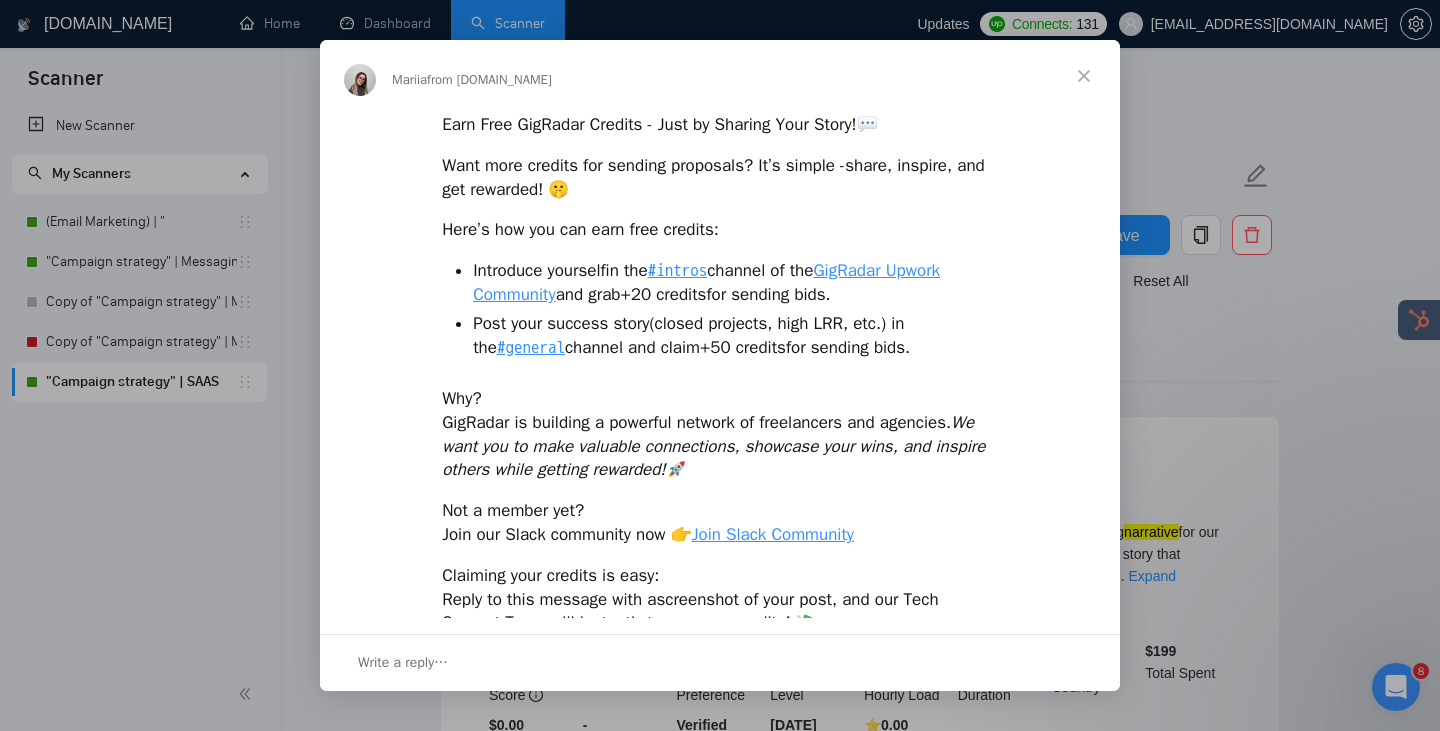 click at bounding box center (1084, 76) 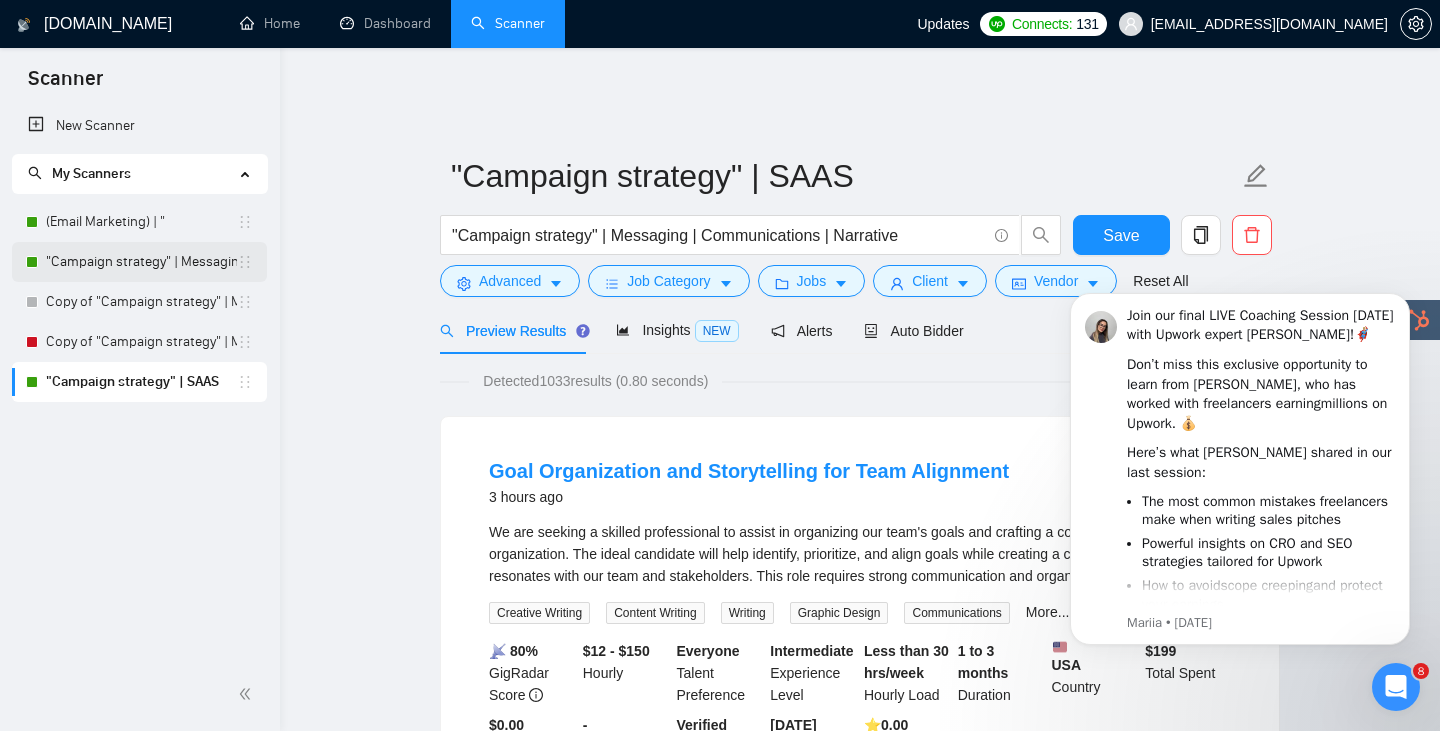 scroll, scrollTop: 0, scrollLeft: 0, axis: both 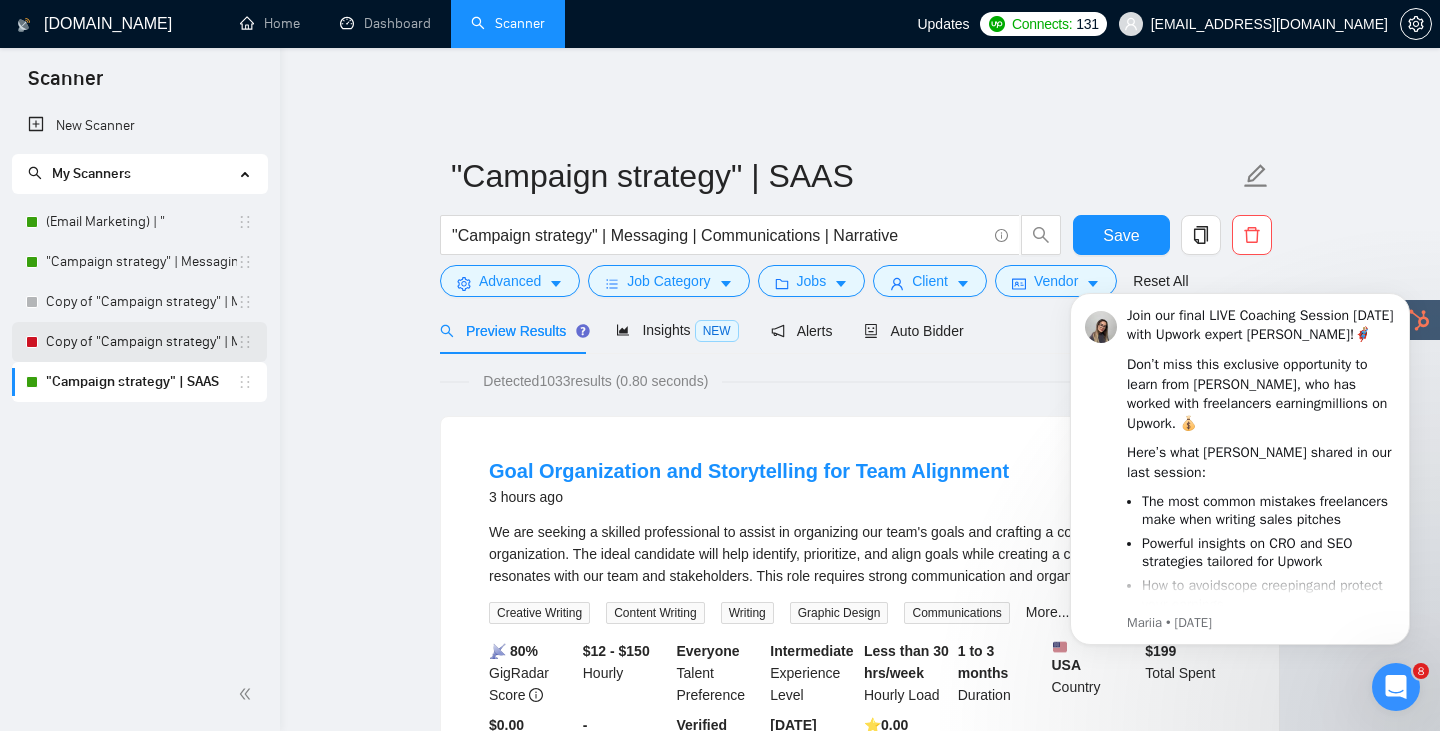click on "Copy of "Campaign strategy" | Messaging" at bounding box center [141, 342] 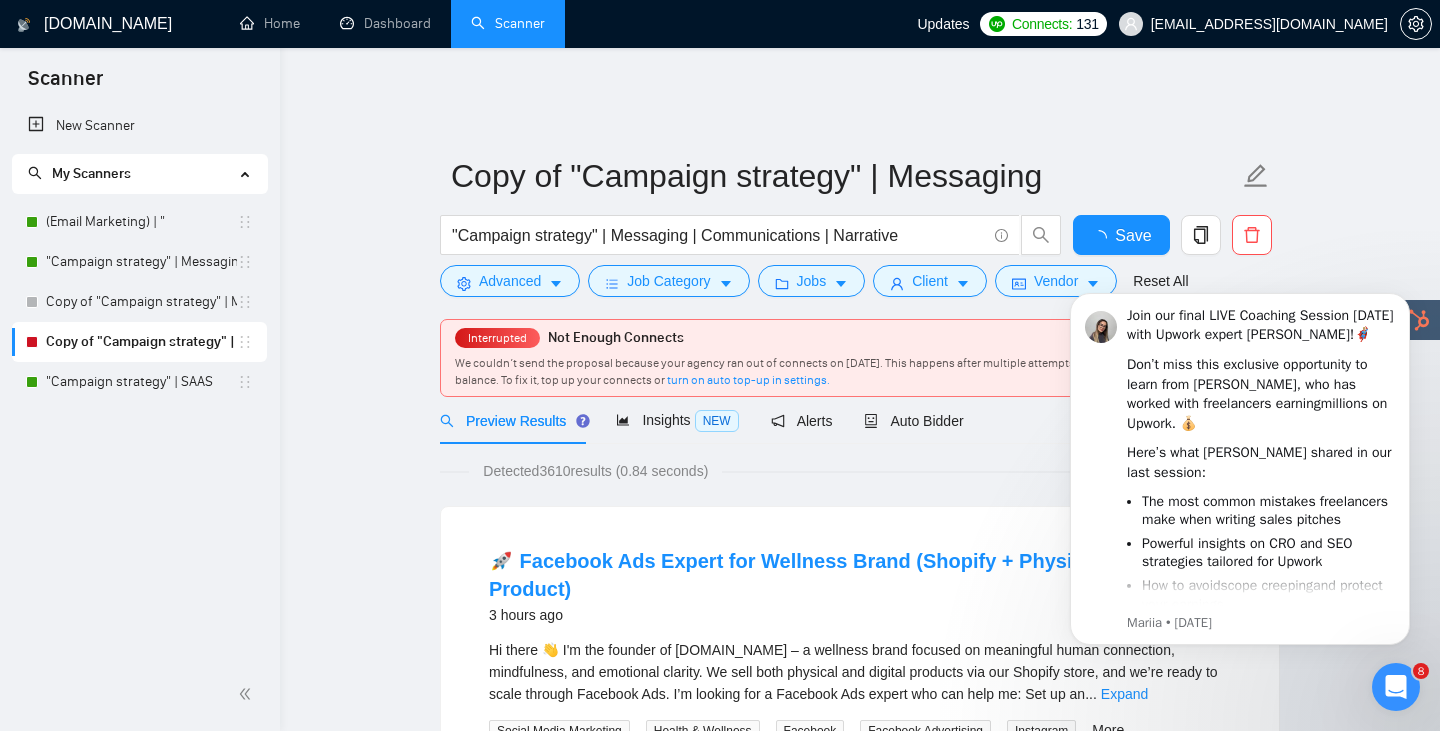 click on "Join our final LIVE Coaching Session [DATE] with Upwork expert [PERSON_NAME]!  🦸🏼‍♂️ Don’t miss this exclusive opportunity to learn from [PERSON_NAME], who has worked with freelancers earning  millions on Upwork . 💰 Here’s what [PERSON_NAME] shared in our last session: The most common mistakes freelancers make when writing sales pitches Powerful insights on CRO and SEO strategies tailored for Upwork How to avoid  scope creeping  and protect your earnings 🗓 Date:  [DATE] ​ 🕕 Time:  6:00 PM Kyiv / 10:00 AM EST / 8:00 AM PST ​ 🔗 Where:  Slack Huddle in our private community channel  june-2025-clients-coaching :  [URL][DOMAIN_NAME] Not a member yet? Join our community here:  Slack Invite Link ⚠️  No recordings  - attend live to ask your questions and get exclusive tips you won’t find anywhere else! 👉 Add this session to your calendar so you don’t miss out: ​ Google Calendar Link See you there! 👋 Mariia • [DATE]" at bounding box center (1240, 470) 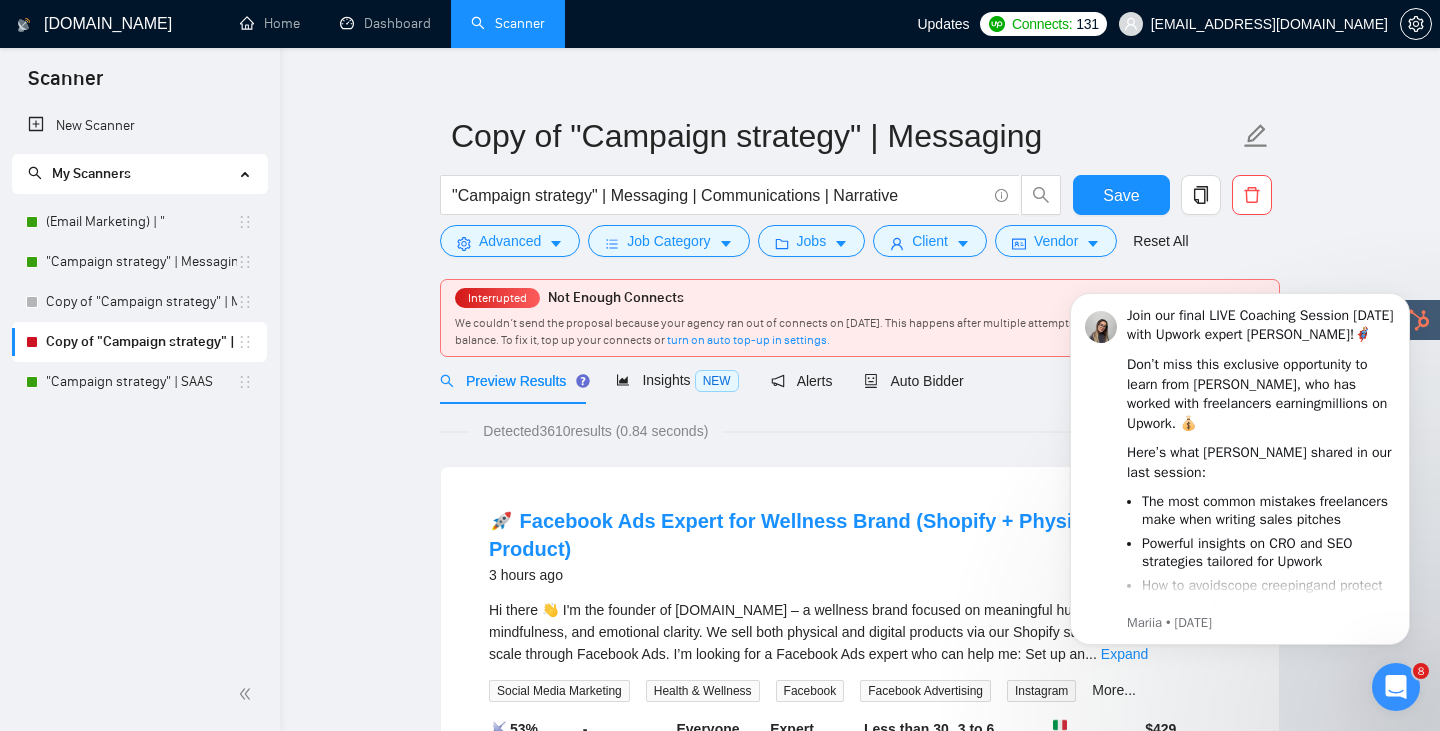 scroll, scrollTop: 0, scrollLeft: 0, axis: both 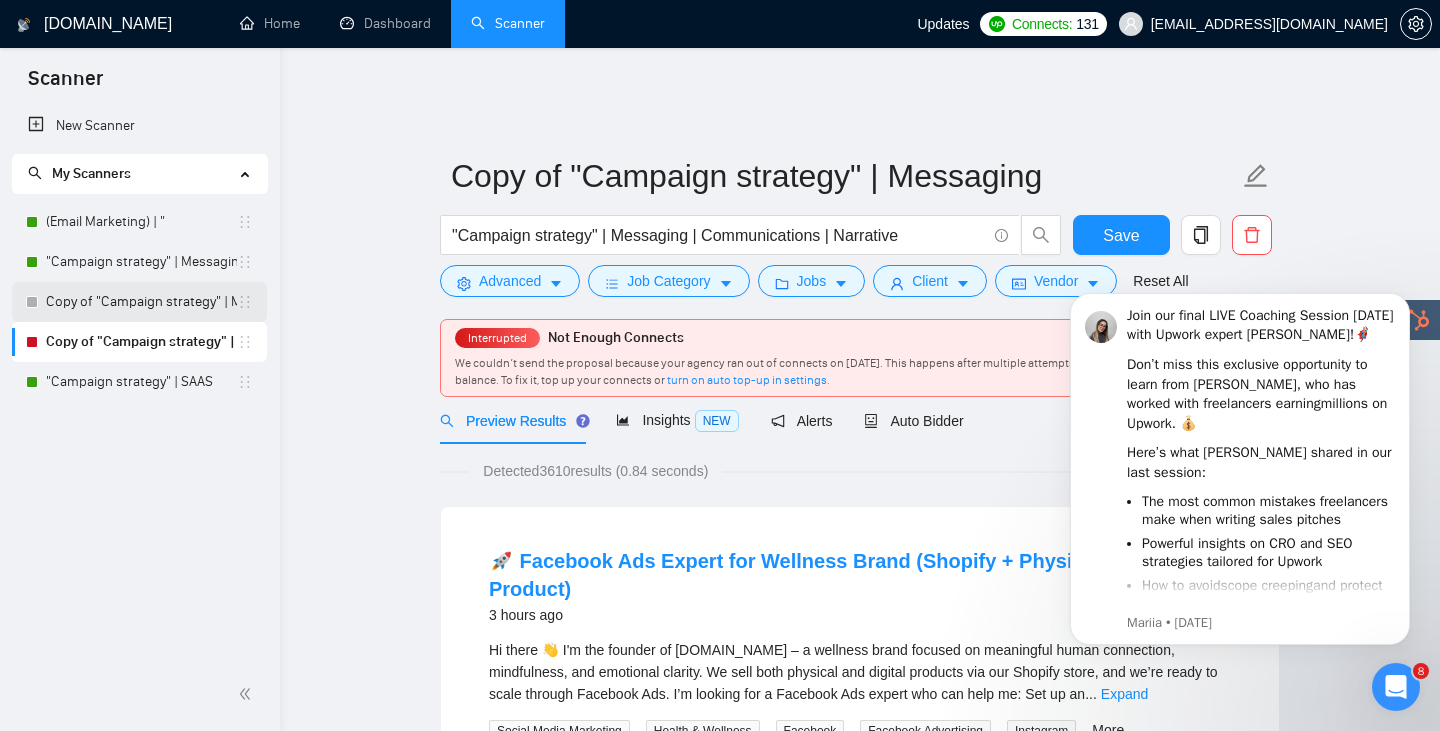 click on "Copy of "Campaign strategy" | Messaging" at bounding box center (141, 302) 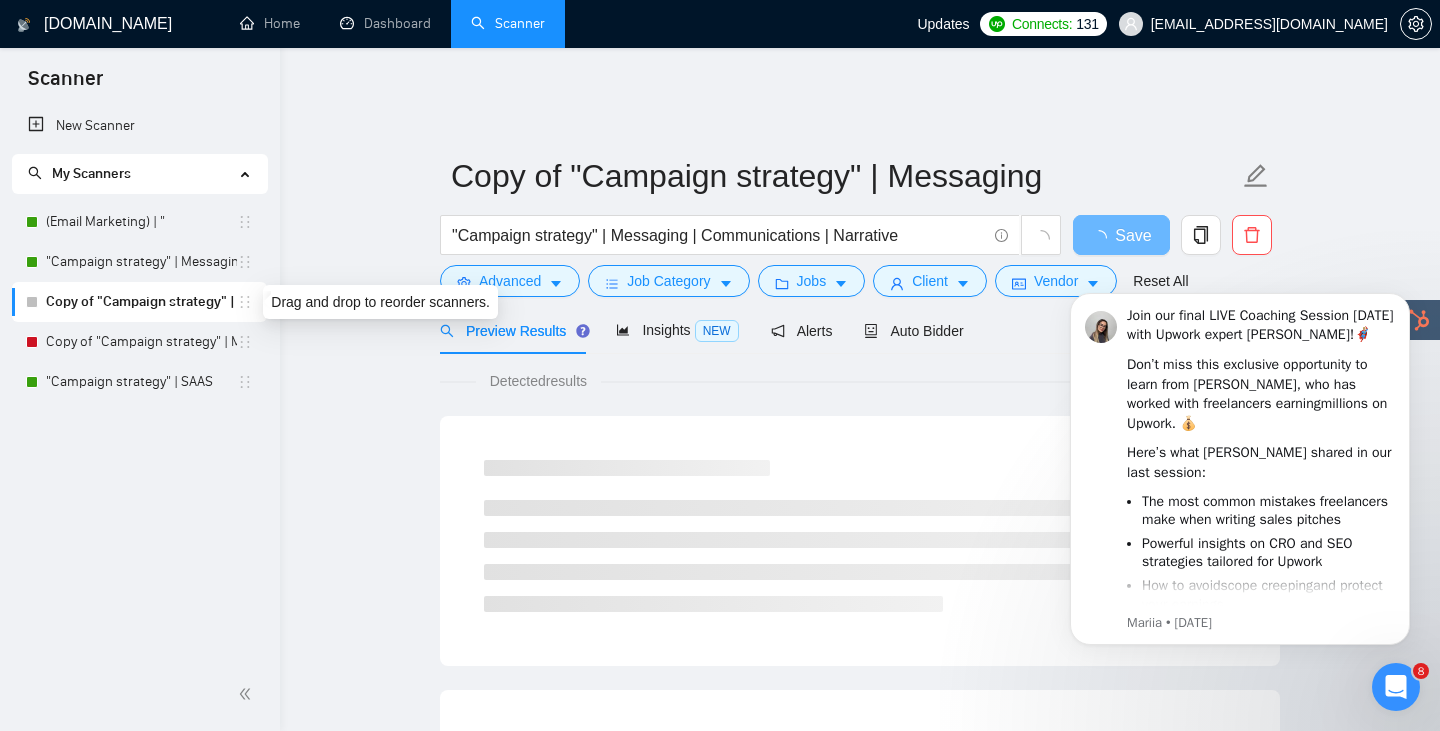 click 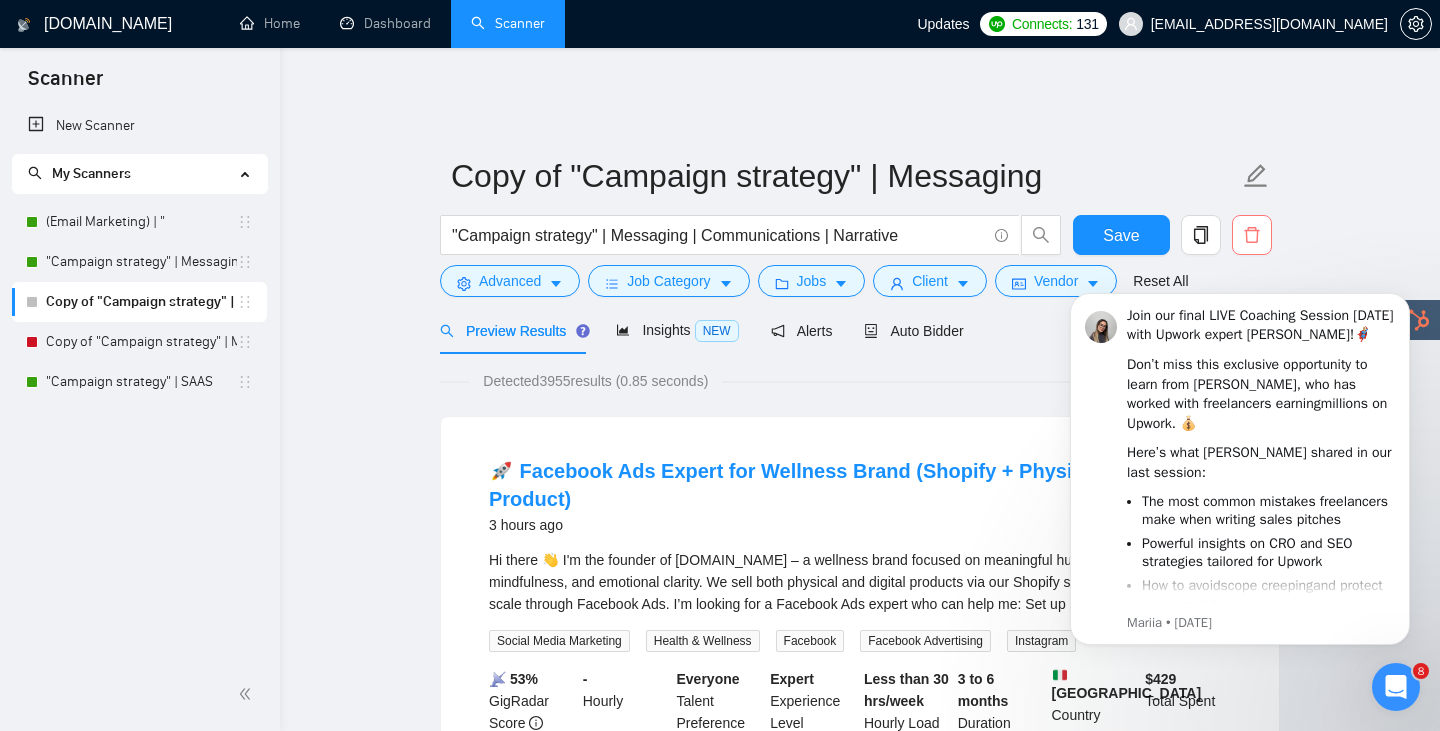 click 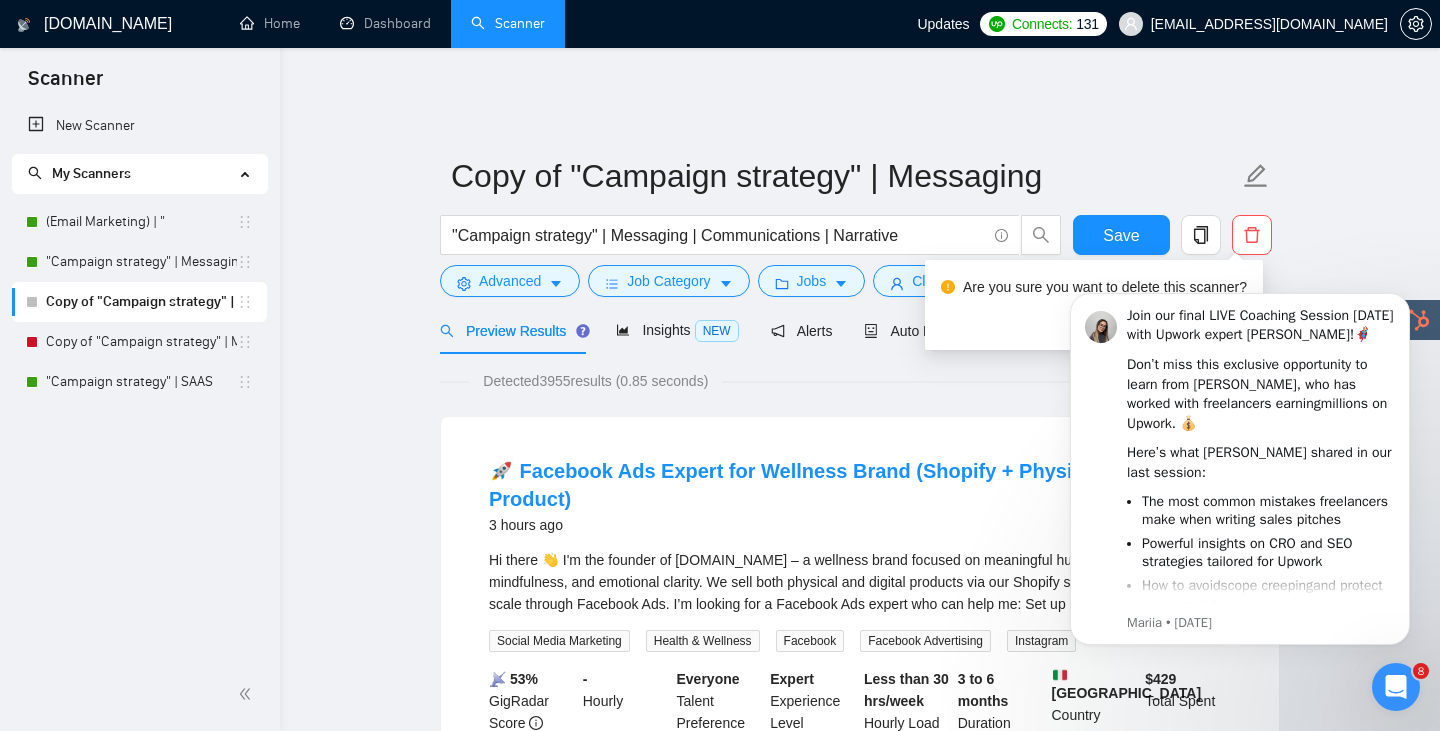 click on "Copy of "Campaign strategy" | Messaging "Campaign strategy" | Messaging | Communications | Narrative Save Advanced   Job Category   Jobs   Client   Vendor   Reset All Preview Results Insights NEW Alerts Auto Bidder Detected   3955  results   (0.85 seconds) 🚀 Facebook Ads Expert for Wellness Brand (Shopify + Physical/Digital Product) 3 hours ago Hi there 👋
I'm the founder of [DOMAIN_NAME] – a wellness brand focused on meaningful human connection, mindfulness, and emotional clarity. We sell both physical and digital products via our Shopify store, and we’re ready to scale through Facebook Ads.
I’m looking for a Facebook Ads expert who can help me:
Set up an ... Expand Social Media Marketing Health & Wellness Facebook Facebook Advertising Instagram More... 📡   53% GigRadar Score   - Hourly Everyone Talent Preference Expert Experience Level Less than 30 hrs/week Hourly Load 3 to 6 months Duration   [GEOGRAPHIC_DATA] Country $ 429 Total Spent $0.00 Avg Rate Paid - Company Size Verified Payment Verified" at bounding box center [860, 2491] 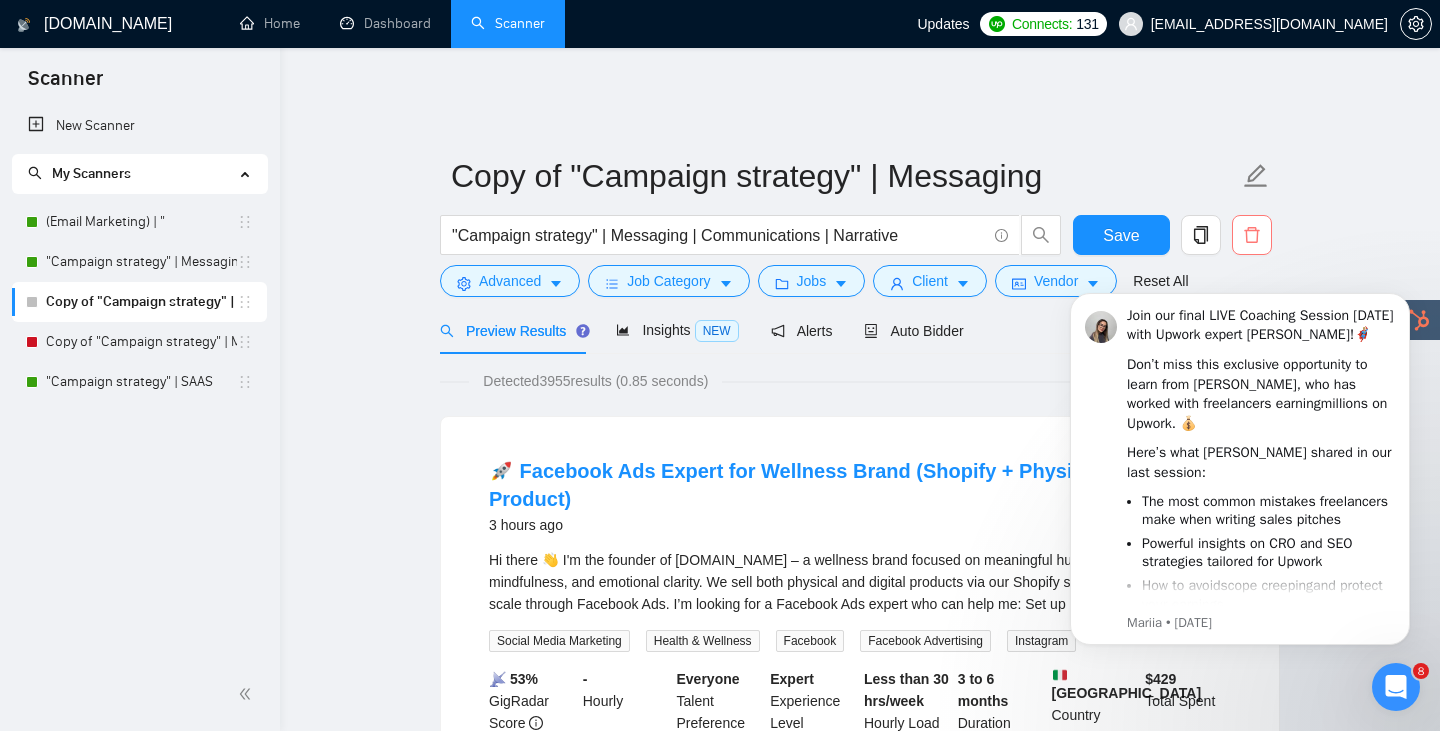 click 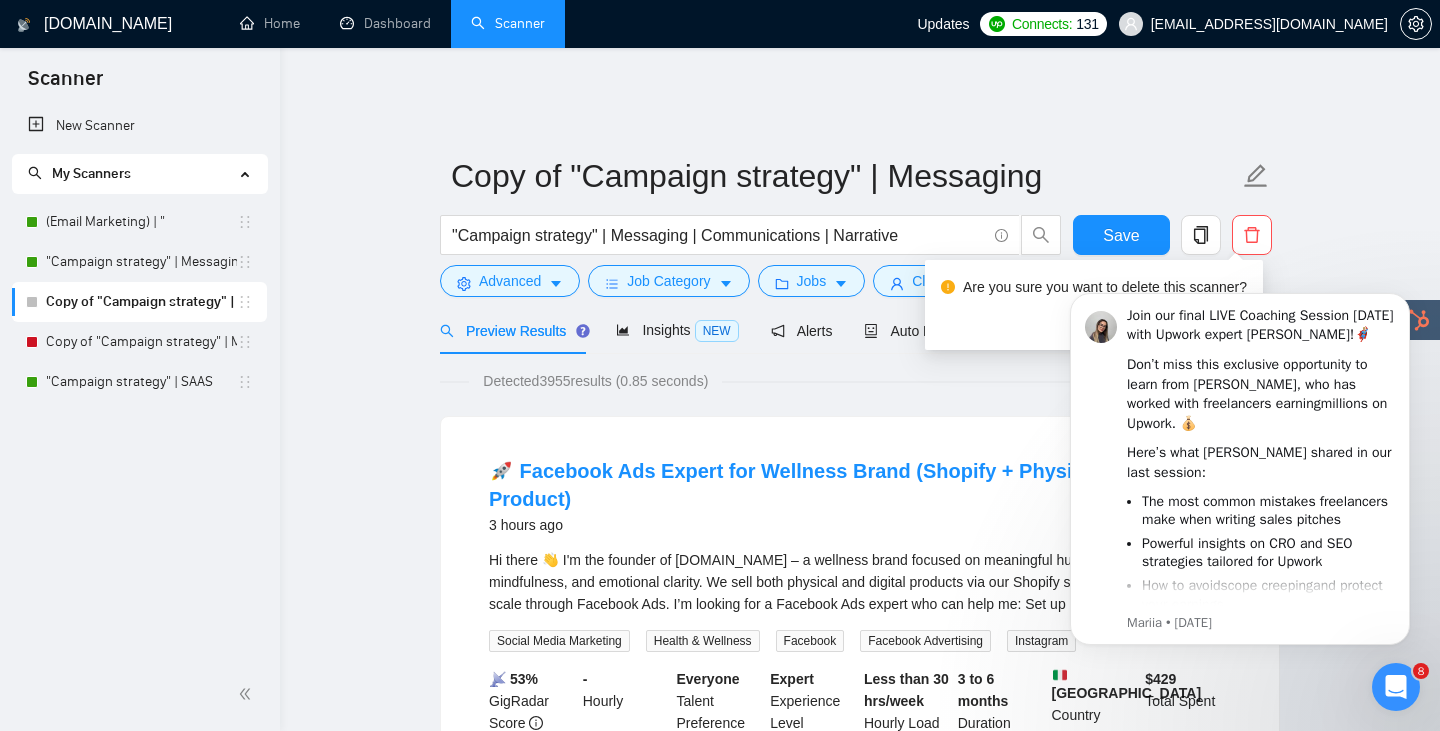 click on "No Yes" at bounding box center (1094, 322) 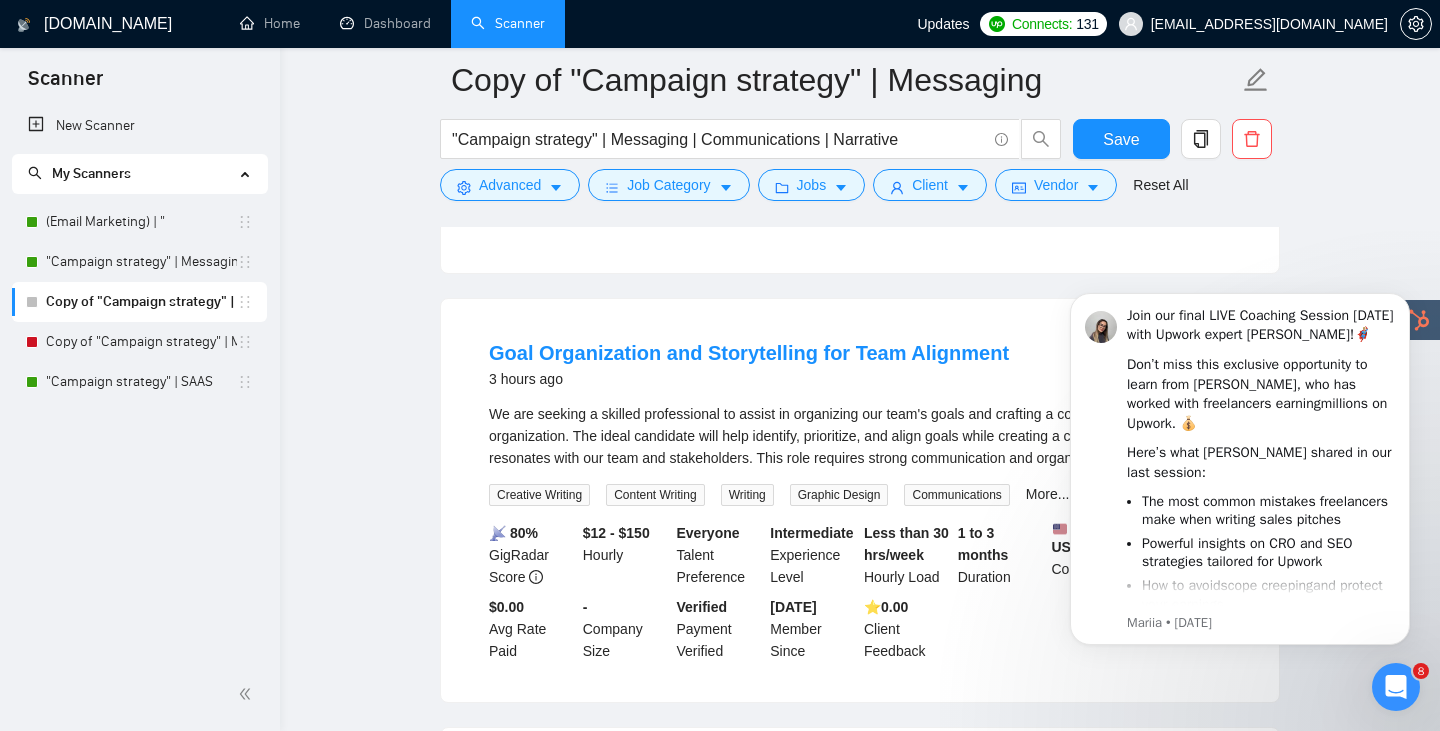 scroll, scrollTop: 604, scrollLeft: 0, axis: vertical 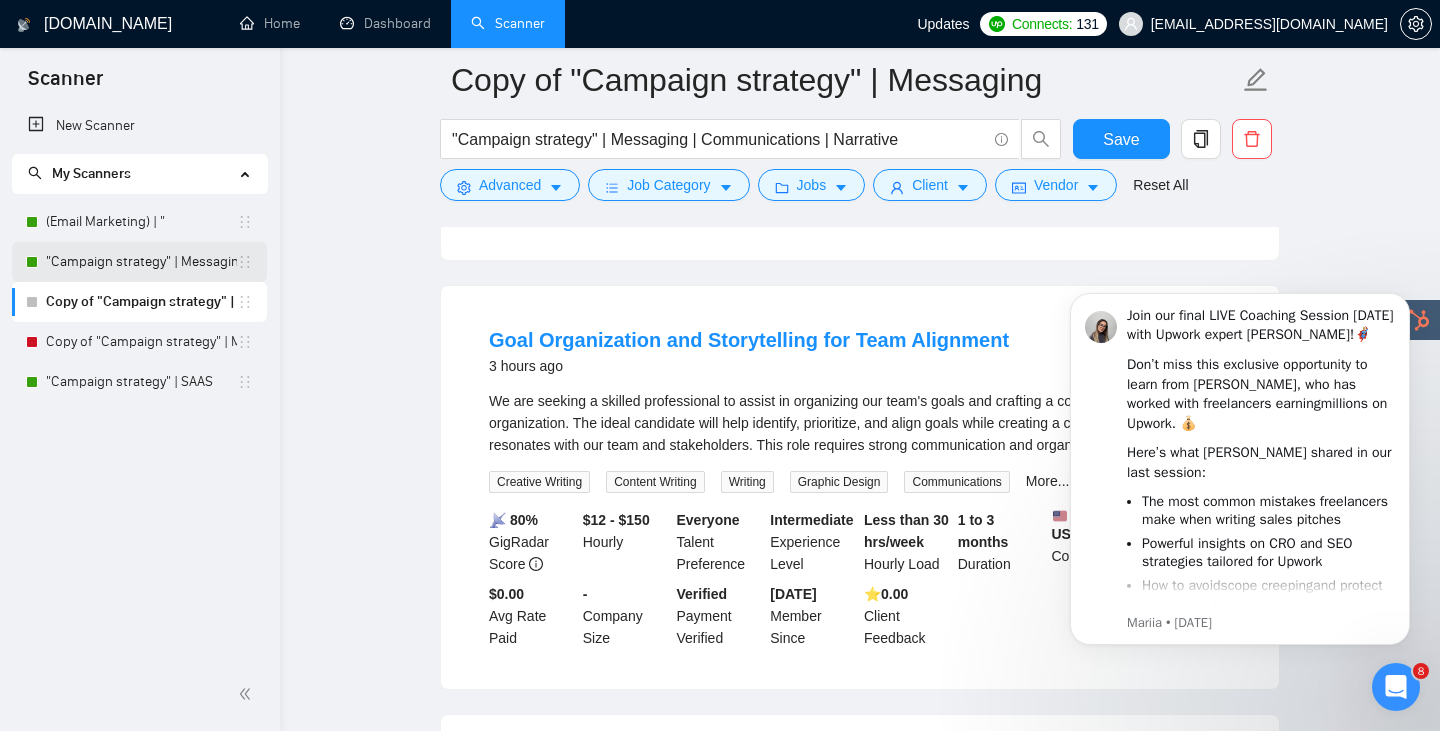 click on ""Campaign strategy" | Messaging" at bounding box center (141, 262) 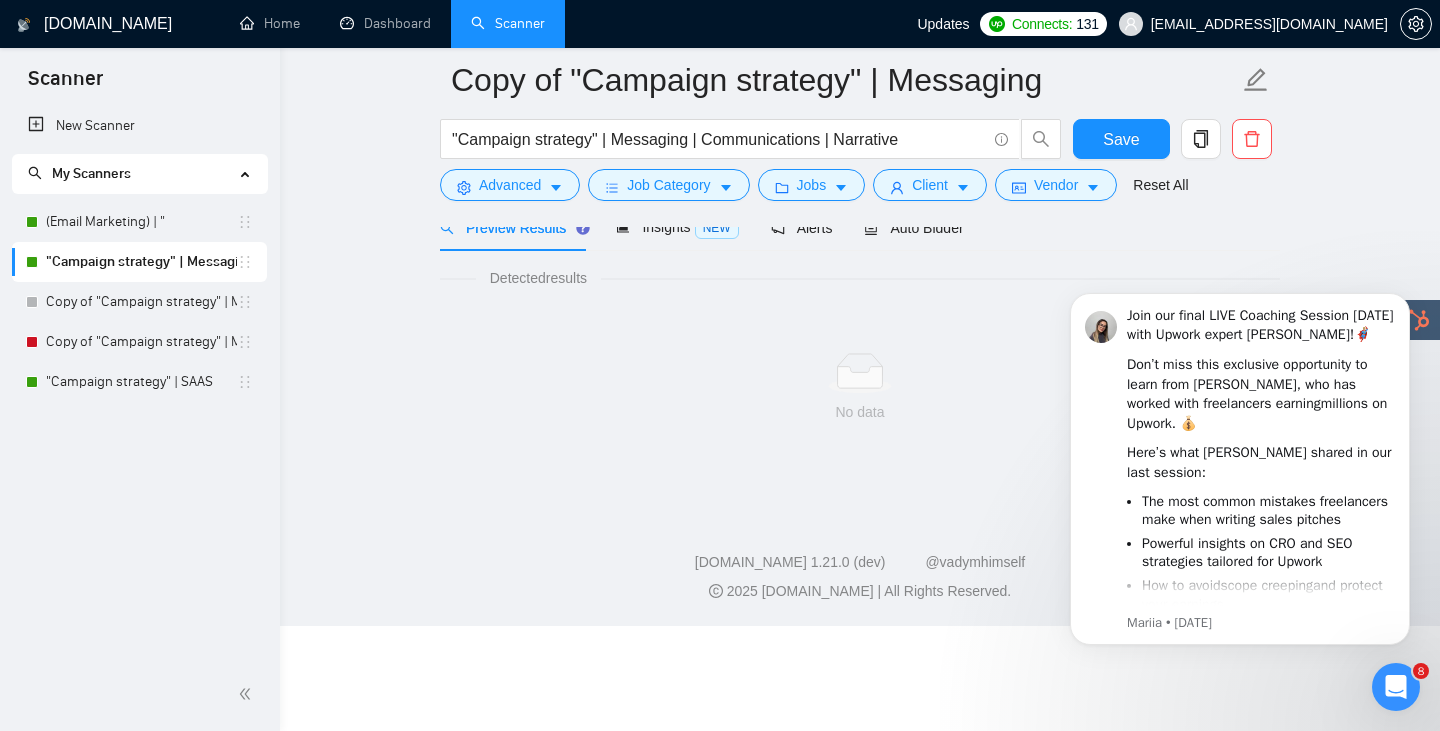 scroll, scrollTop: 0, scrollLeft: 0, axis: both 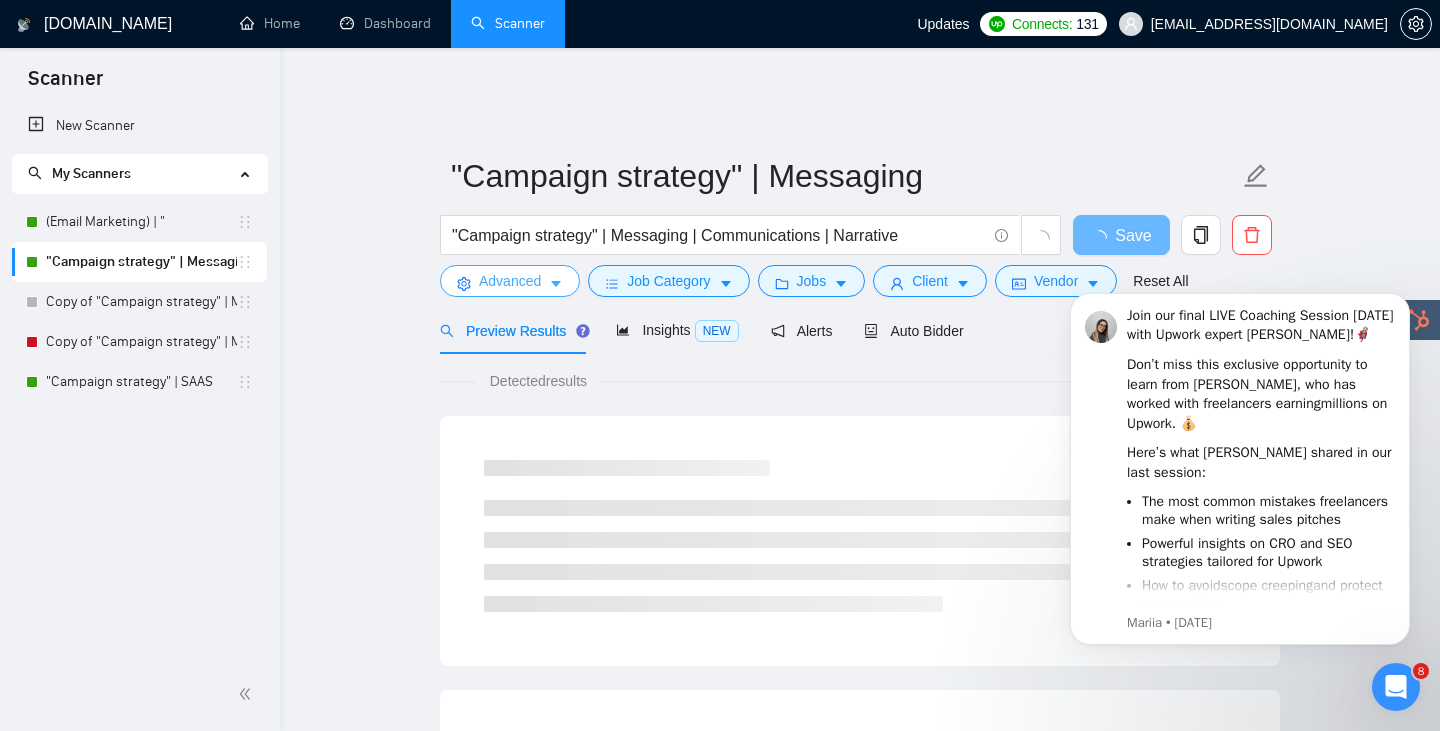 click on "Advanced" at bounding box center [510, 281] 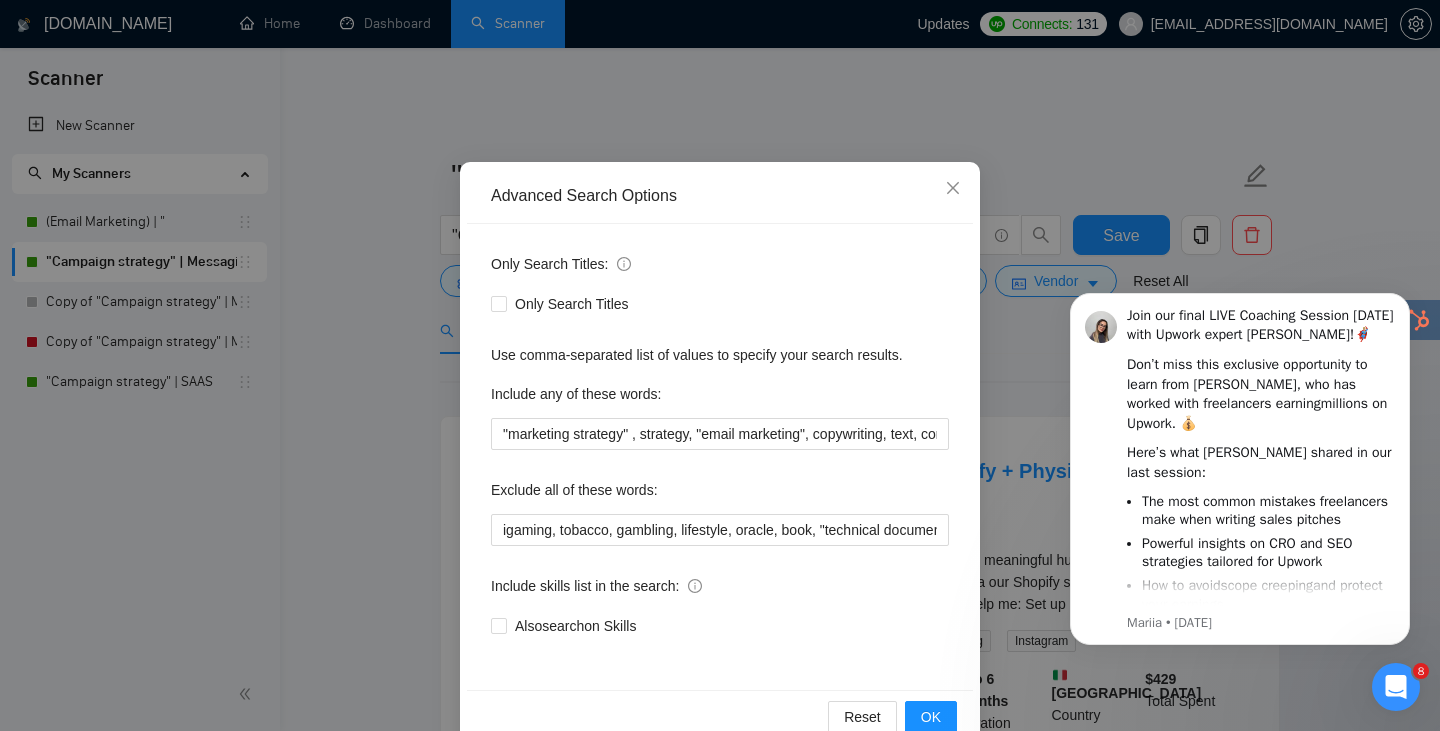 scroll, scrollTop: 101, scrollLeft: 0, axis: vertical 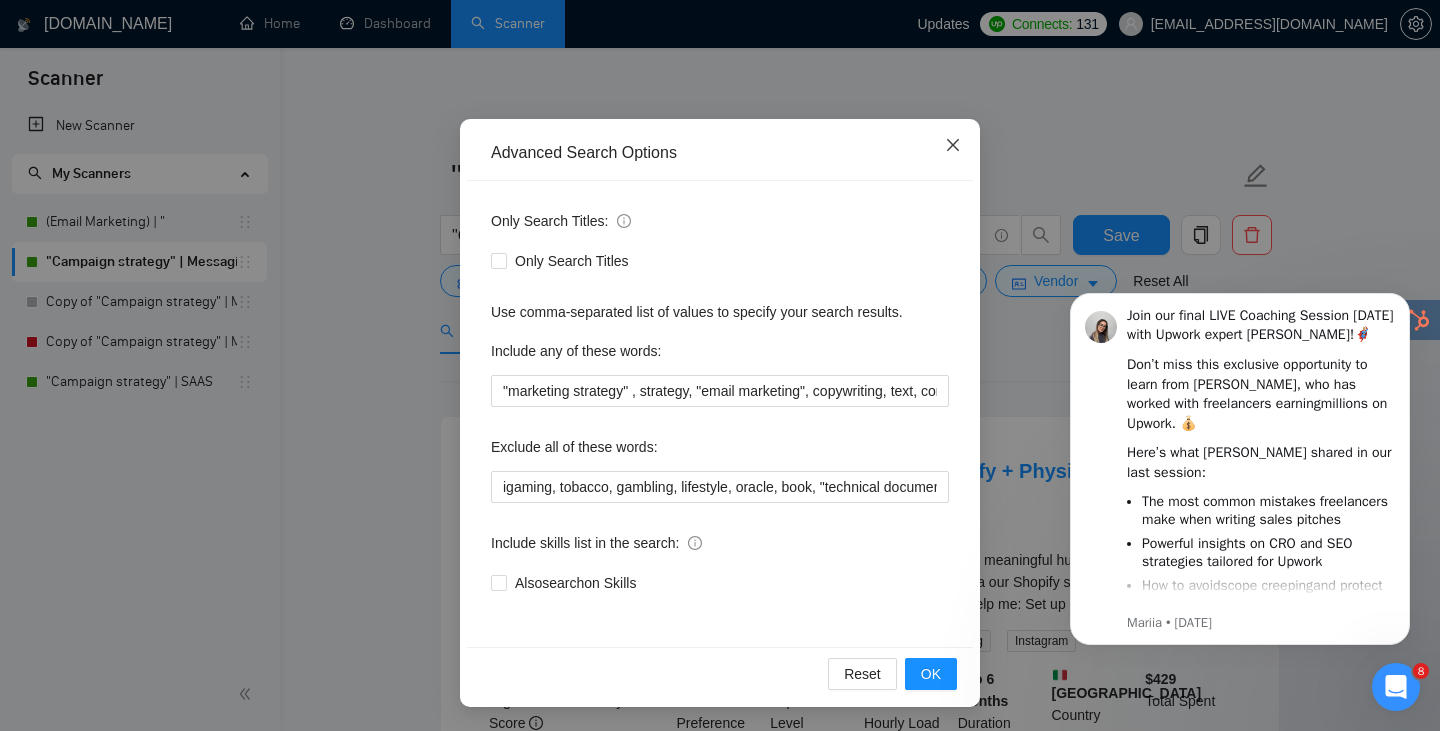 click 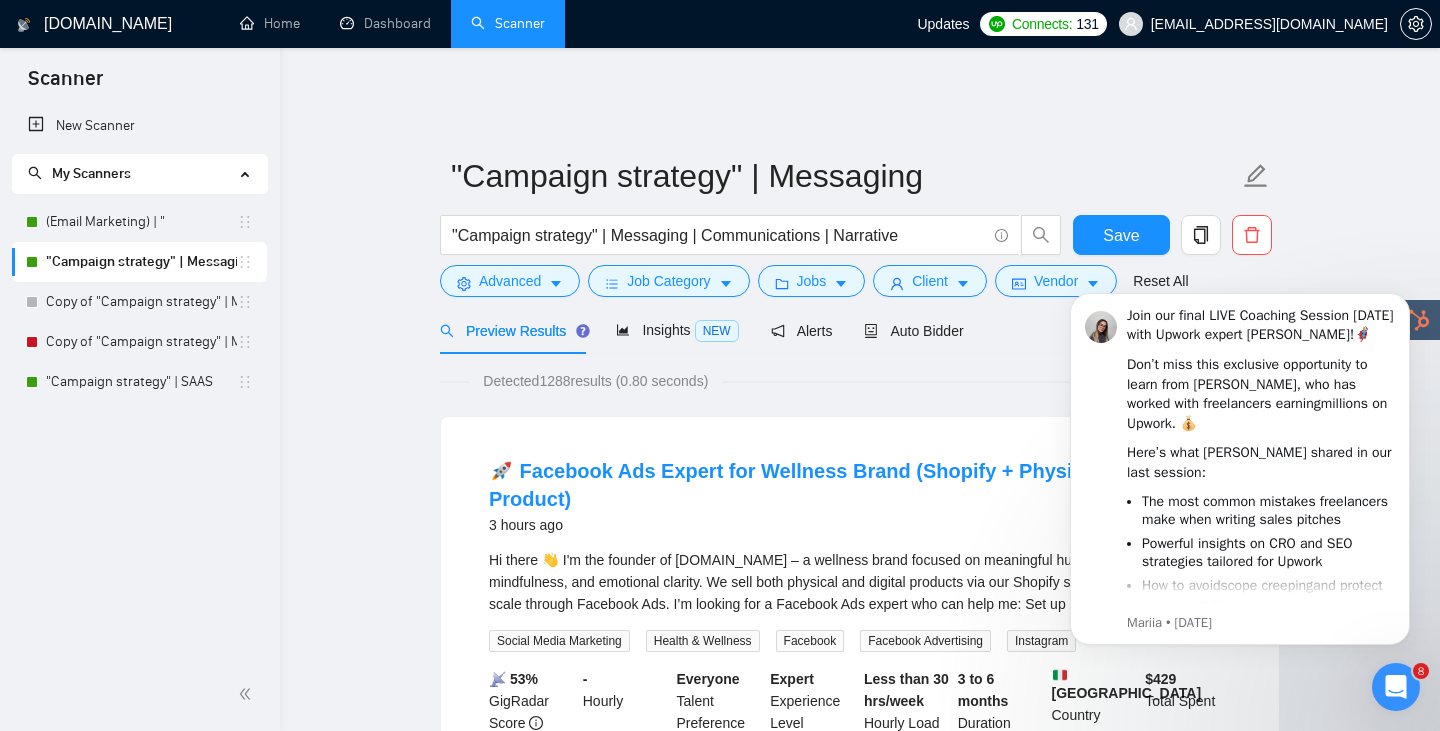 scroll, scrollTop: 1, scrollLeft: 0, axis: vertical 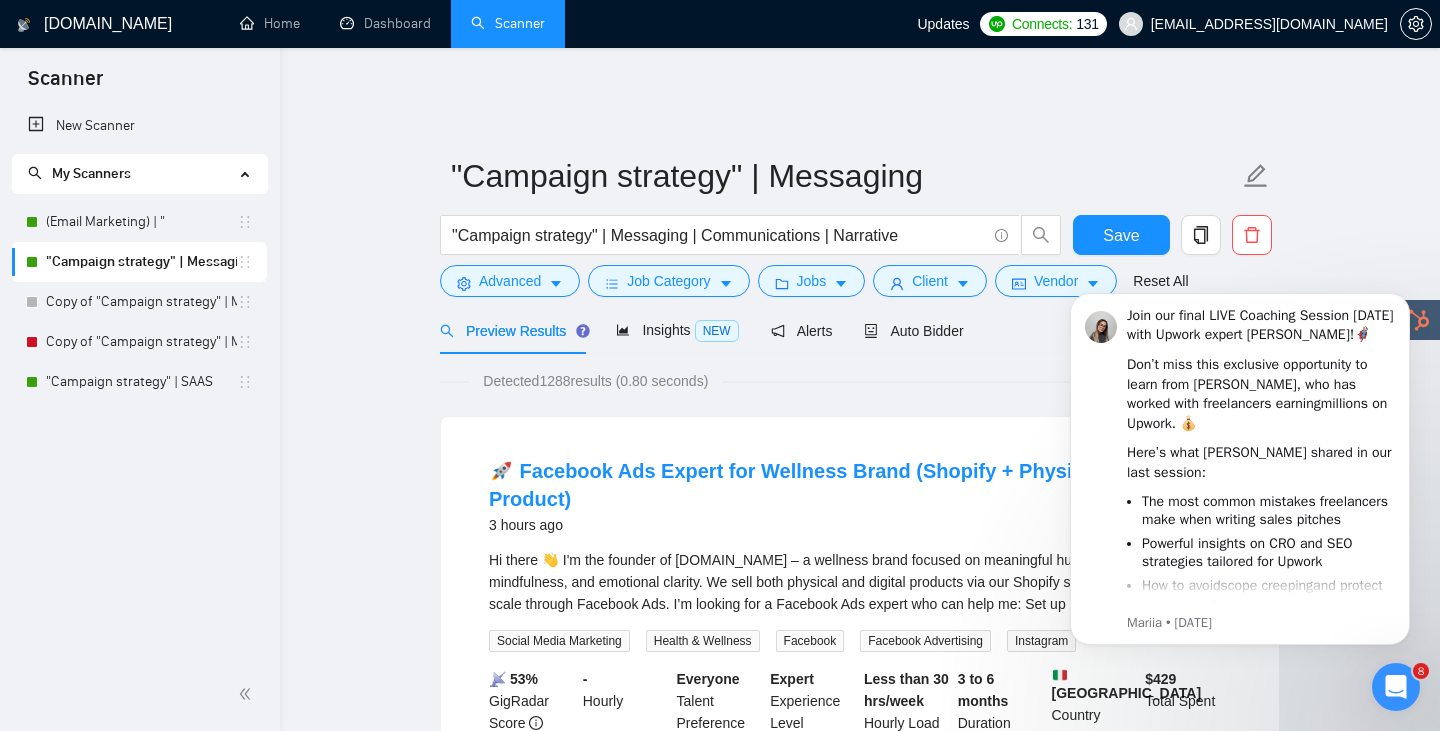 click on "Join our final LIVE Coaching Session [DATE] with Upwork expert [PERSON_NAME]!  🦸🏼‍♂️ Don’t miss this exclusive opportunity to learn from [PERSON_NAME], who has worked with freelancers earning  millions on Upwork . 💰 Here’s what [PERSON_NAME] shared in our last session: The most common mistakes freelancers make when writing sales pitches Powerful insights on CRO and SEO strategies tailored for Upwork How to avoid  scope creeping  and protect your earnings 🗓 Date:  [DATE] ​ 🕕 Time:  6:00 PM Kyiv / 10:00 AM EST / 8:00 AM PST ​ 🔗 Where:  Slack Huddle in our private community channel  june-2025-clients-coaching :  [URL][DOMAIN_NAME] Not a member yet? Join our community here:  Slack Invite Link ⚠️  No recordings  - attend live to ask your questions and get exclusive tips you won’t find anywhere else! 👉 Add this session to your calendar so you don’t miss out: ​ Google Calendar Link See you there! 👋 Mariia • [DATE]" 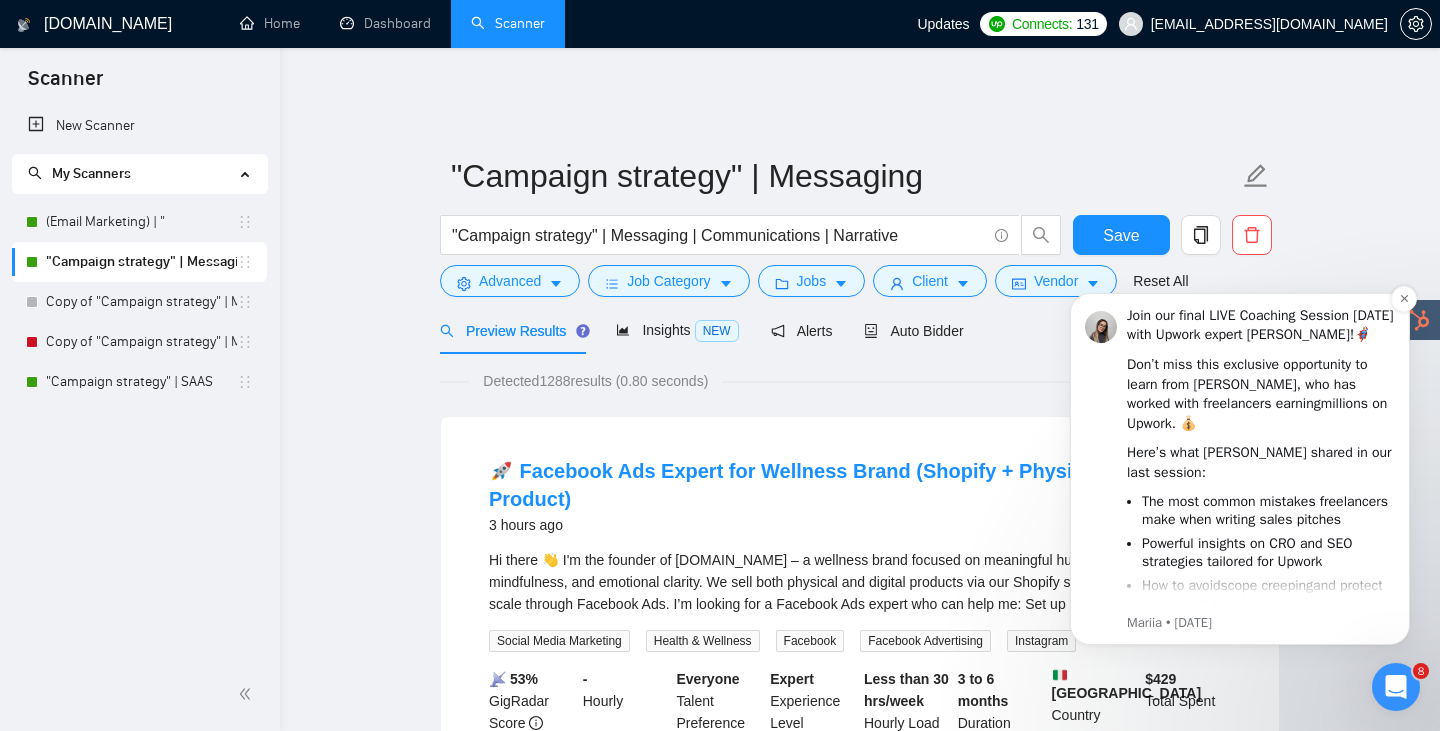 click on "Join our final LIVE Coaching Session [DATE] with Upwork expert [PERSON_NAME]!  🦸🏼‍♂️" at bounding box center [1261, 325] 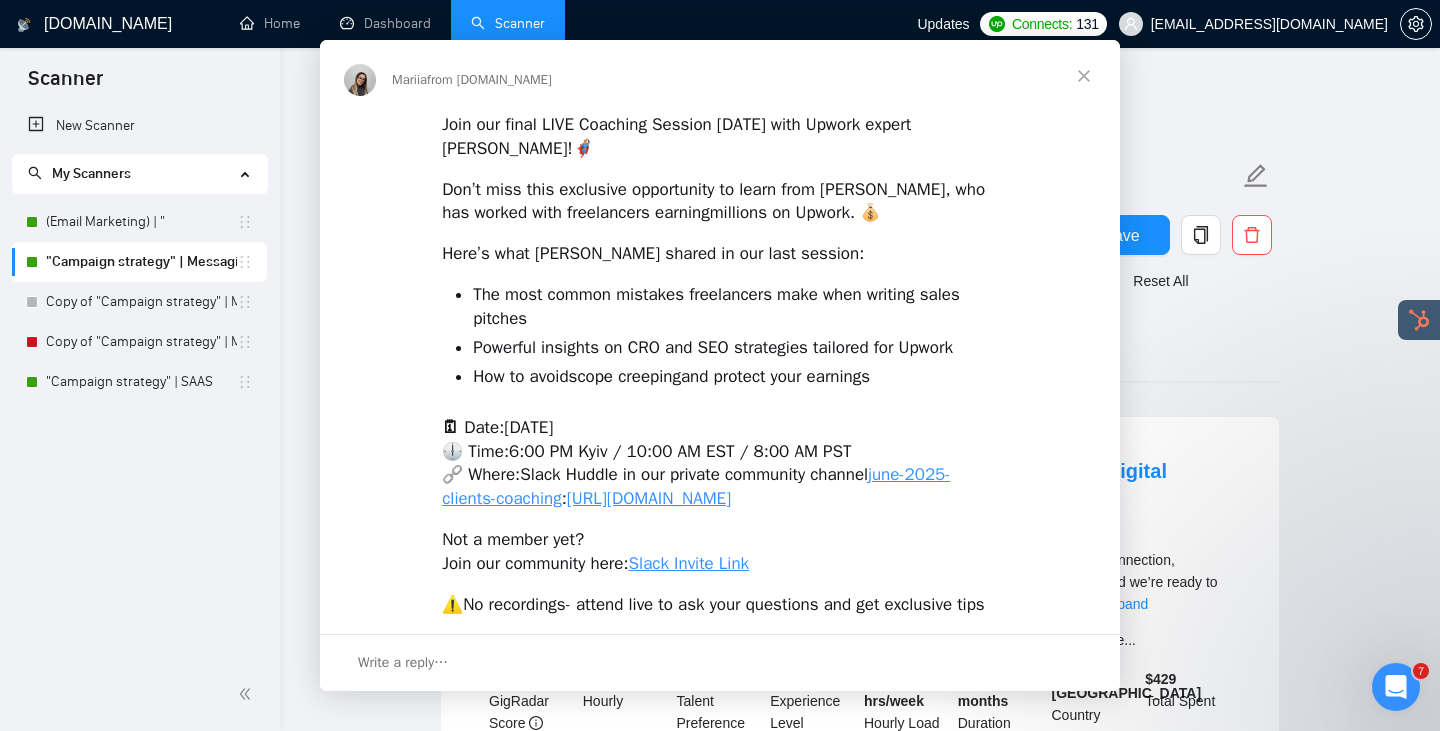 scroll, scrollTop: 0, scrollLeft: 0, axis: both 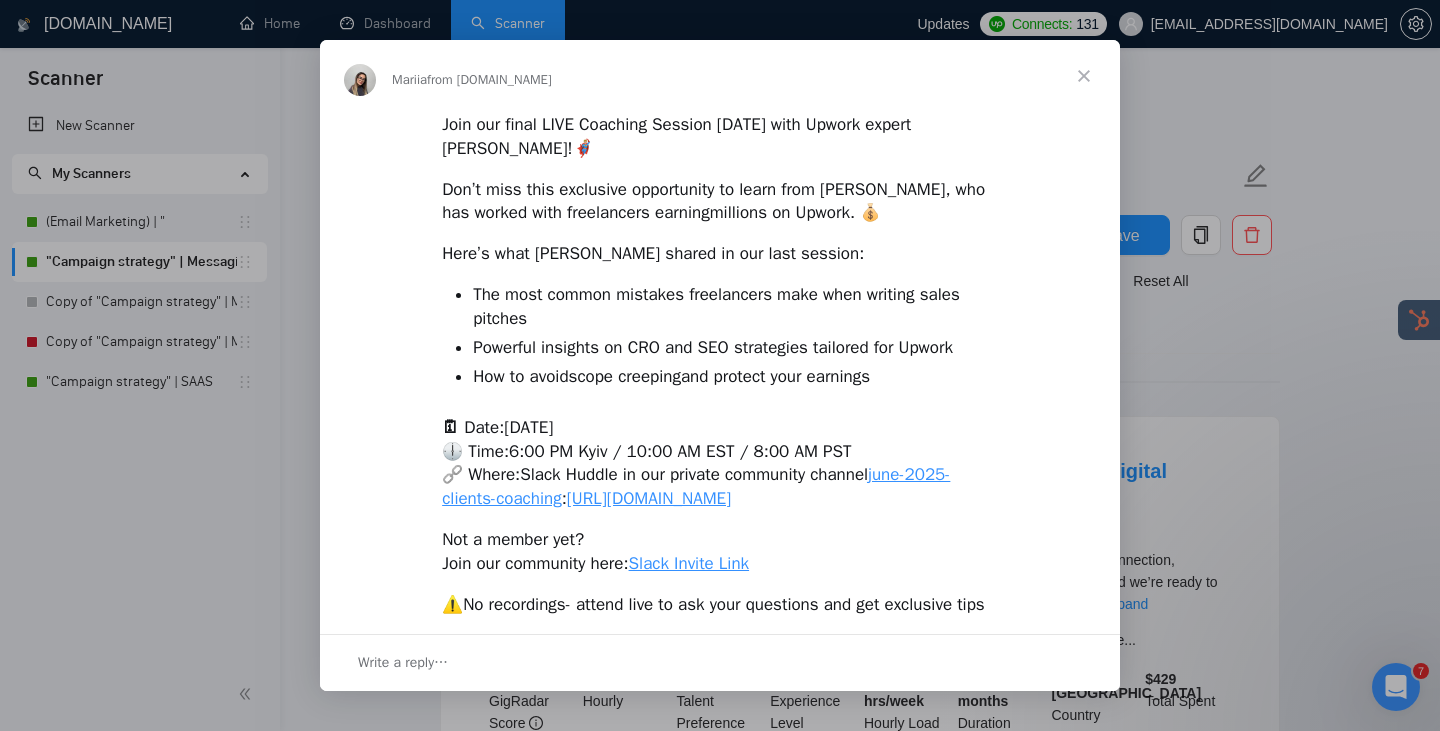 click at bounding box center (1084, 76) 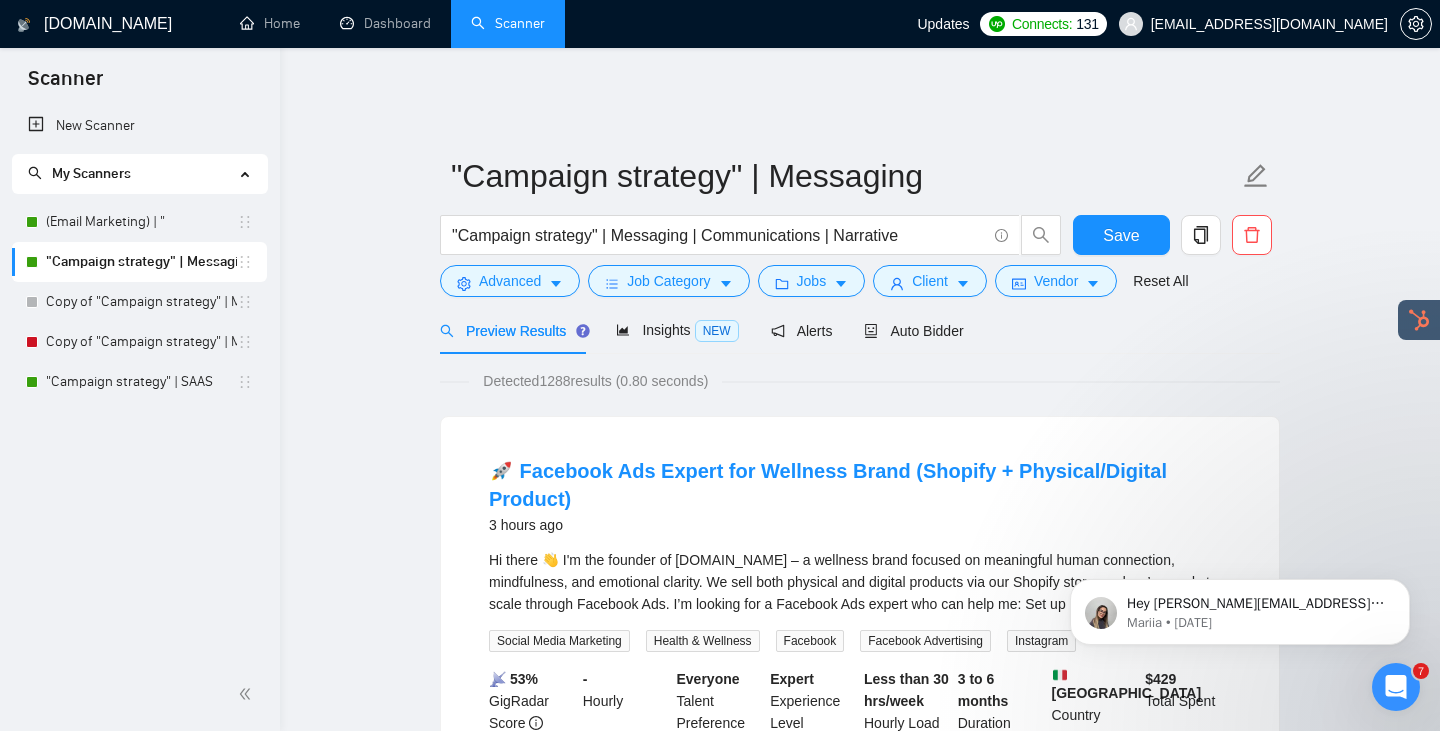 scroll, scrollTop: 0, scrollLeft: 0, axis: both 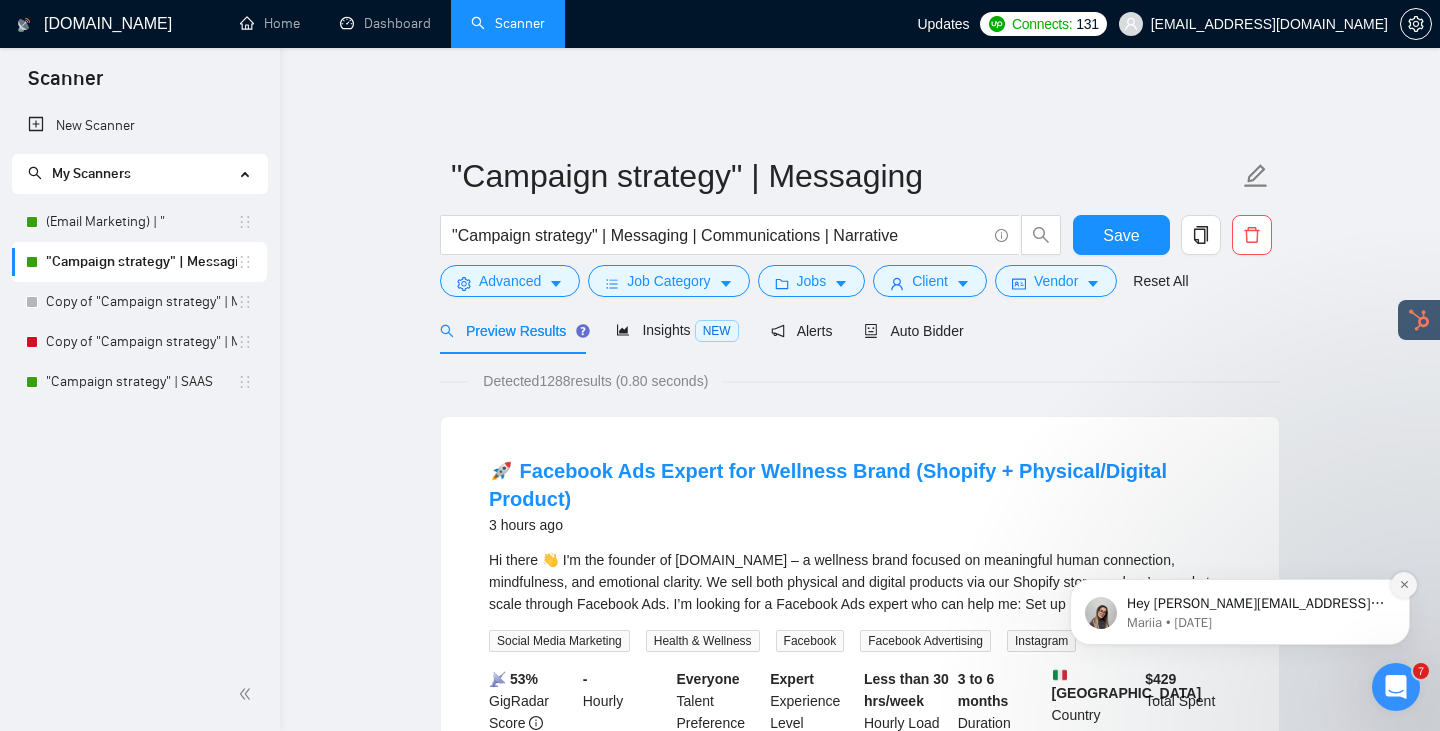 click 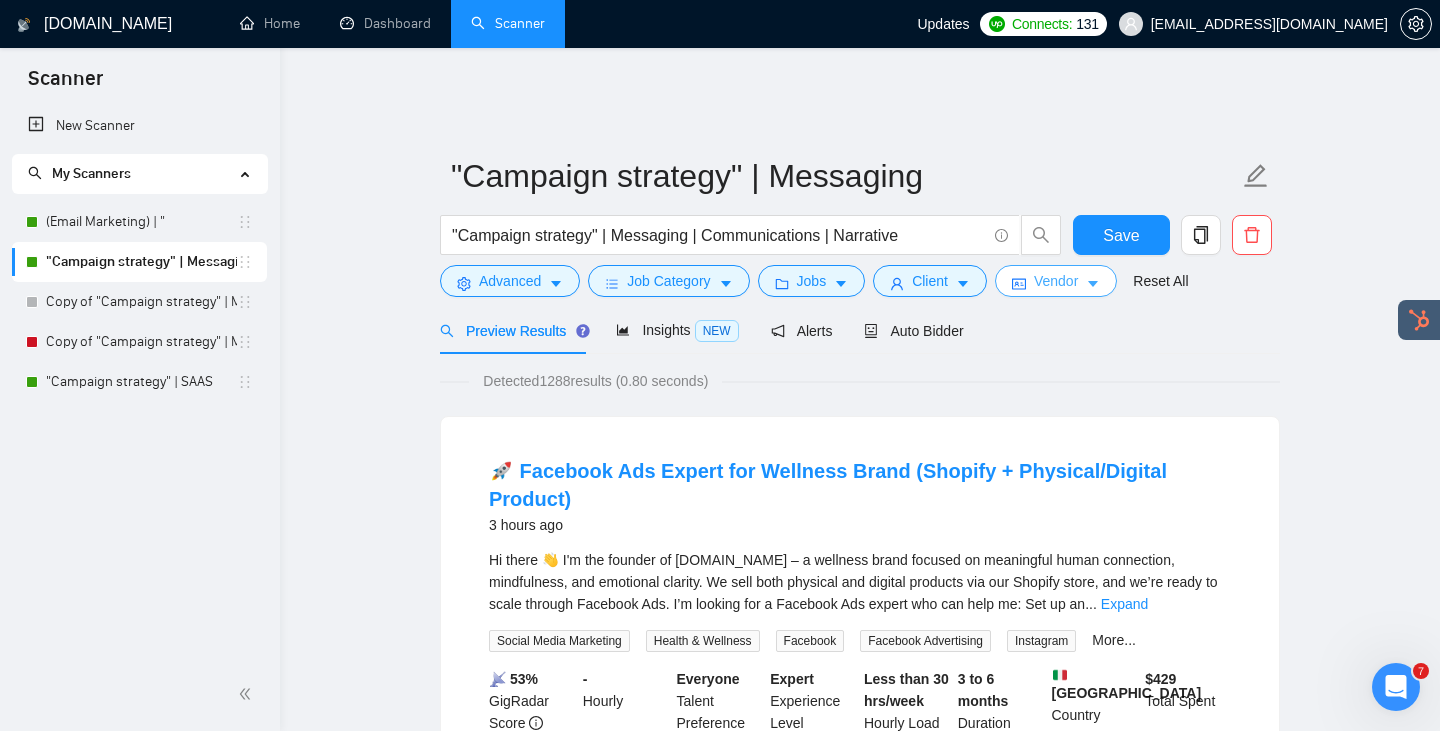 click 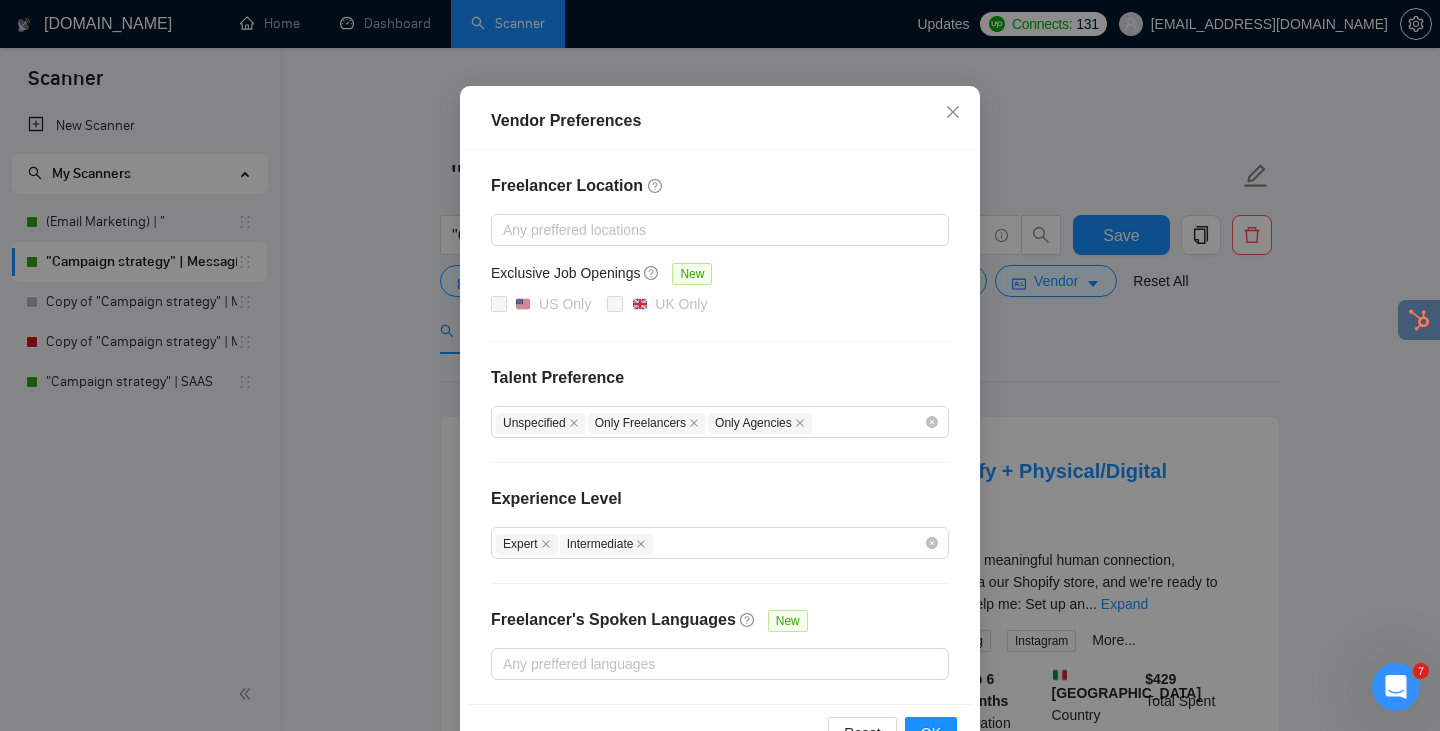scroll, scrollTop: 194, scrollLeft: 0, axis: vertical 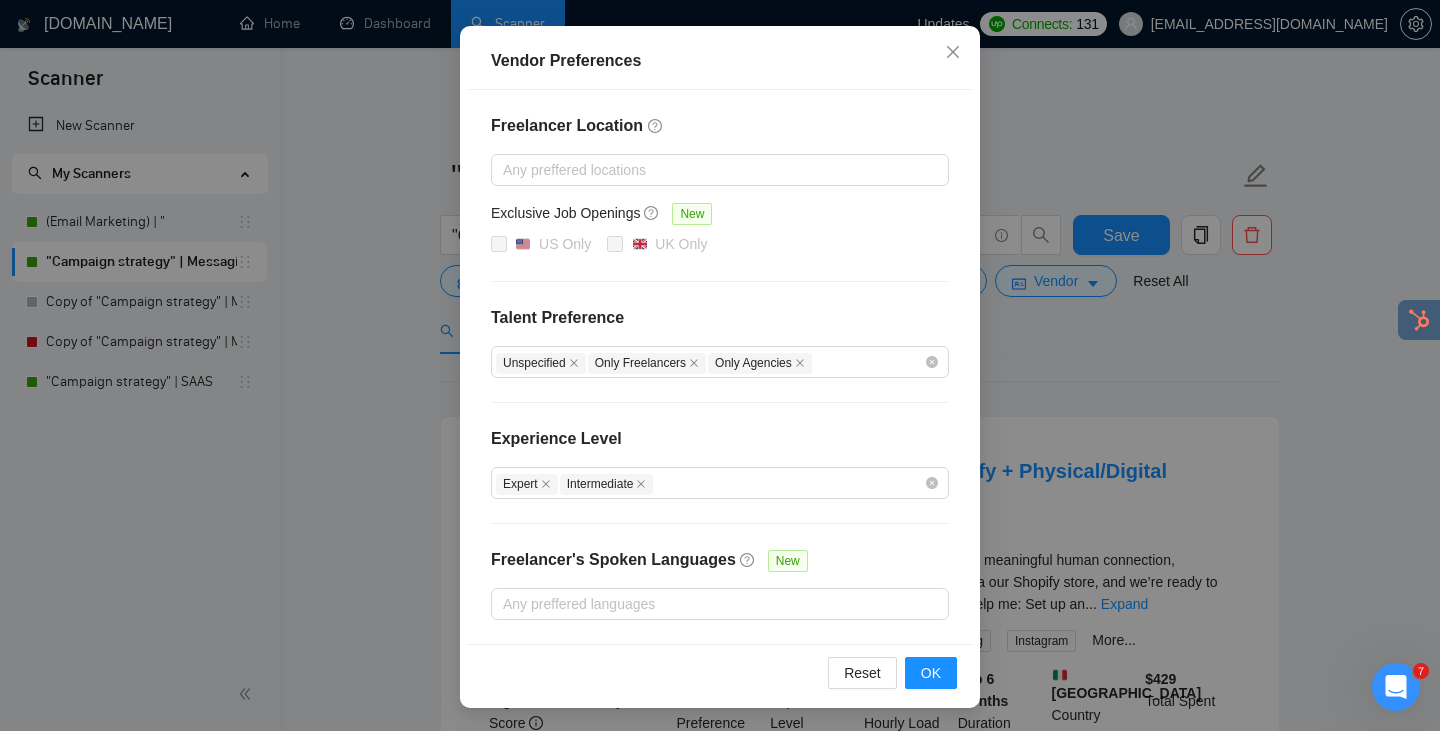 click on "Vendor Preferences Freelancer Location     Any preffered locations Exclusive Job Openings [GEOGRAPHIC_DATA] Only UK Only Talent Preference Unspecified Only Freelancers Only Agencies   Experience Level Expert Intermediate   Freelancer's Spoken Languages New   Any preffered languages Reset OK" at bounding box center [720, 365] 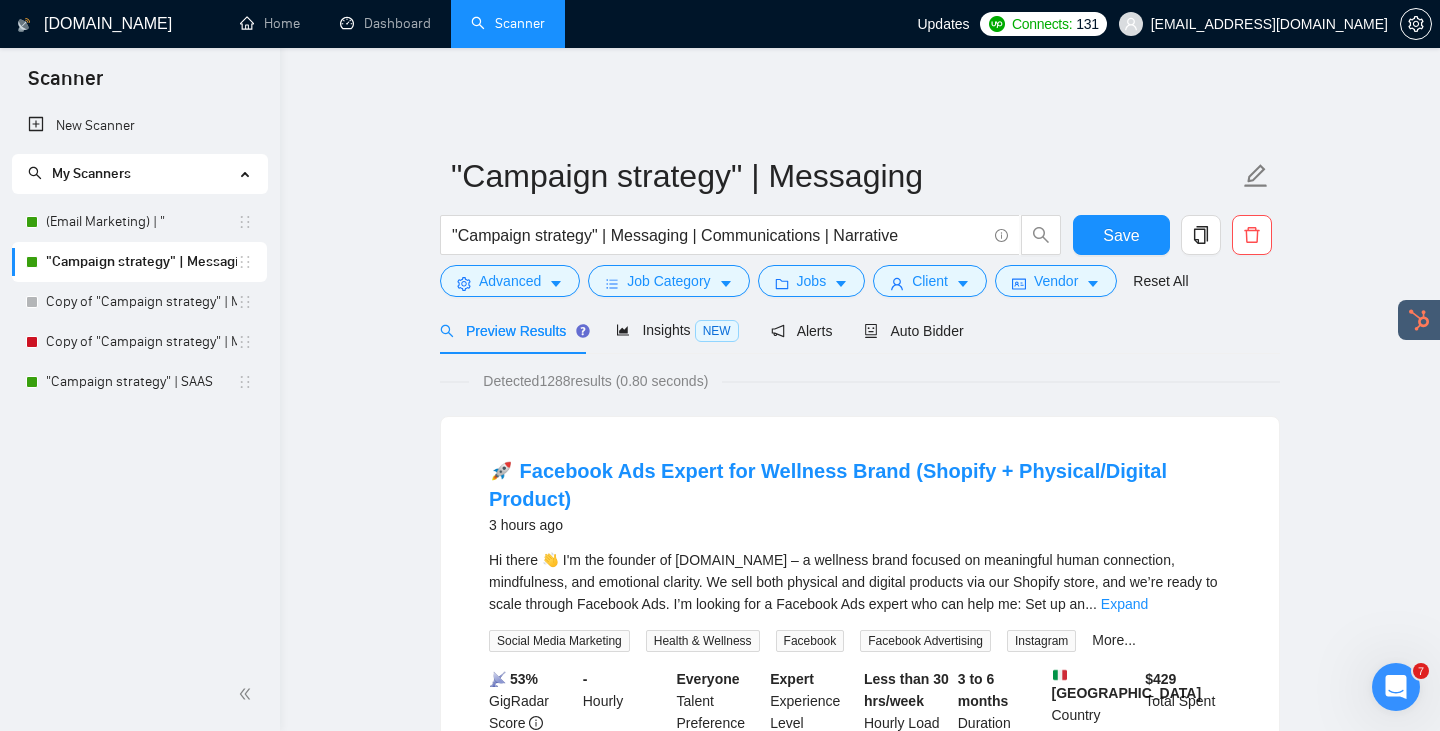 scroll, scrollTop: 94, scrollLeft: 0, axis: vertical 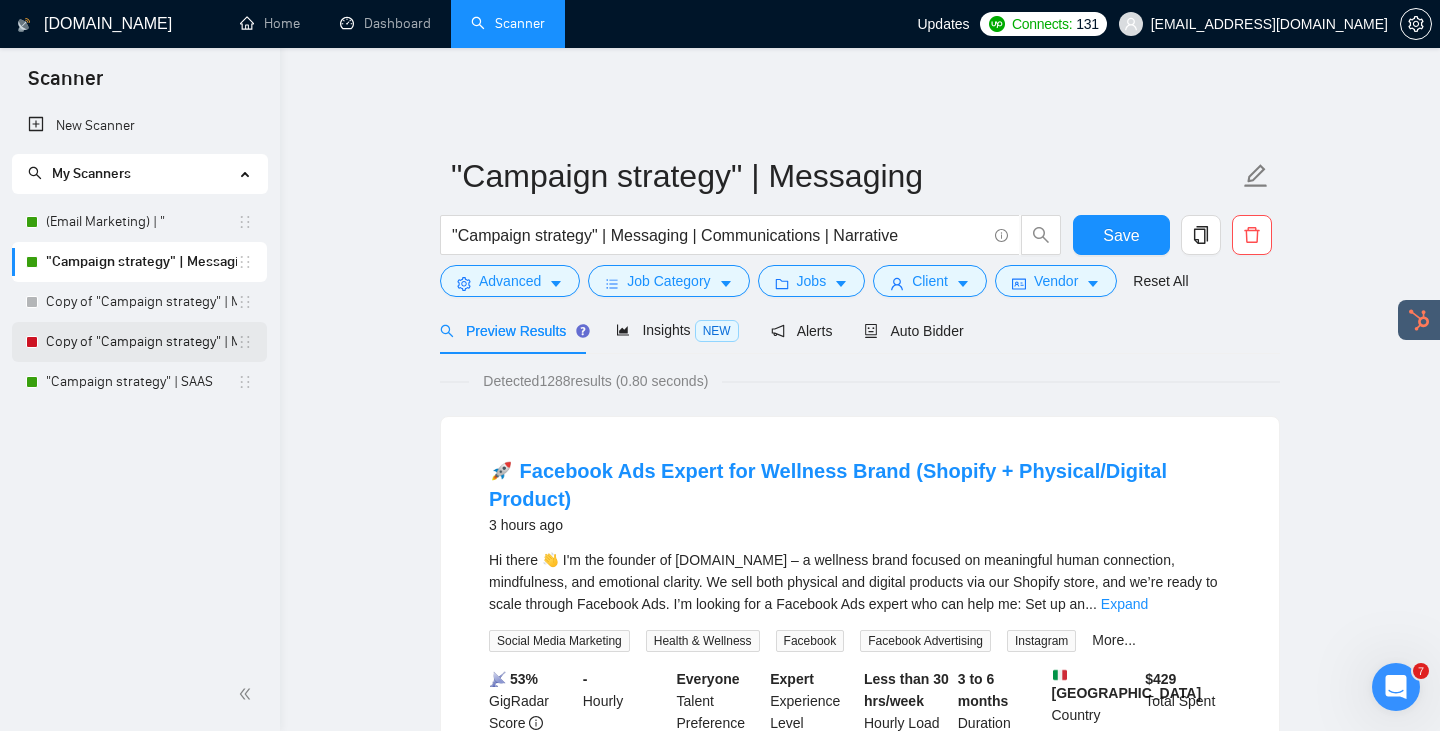 click on "Copy of "Campaign strategy" | Messaging" at bounding box center (141, 342) 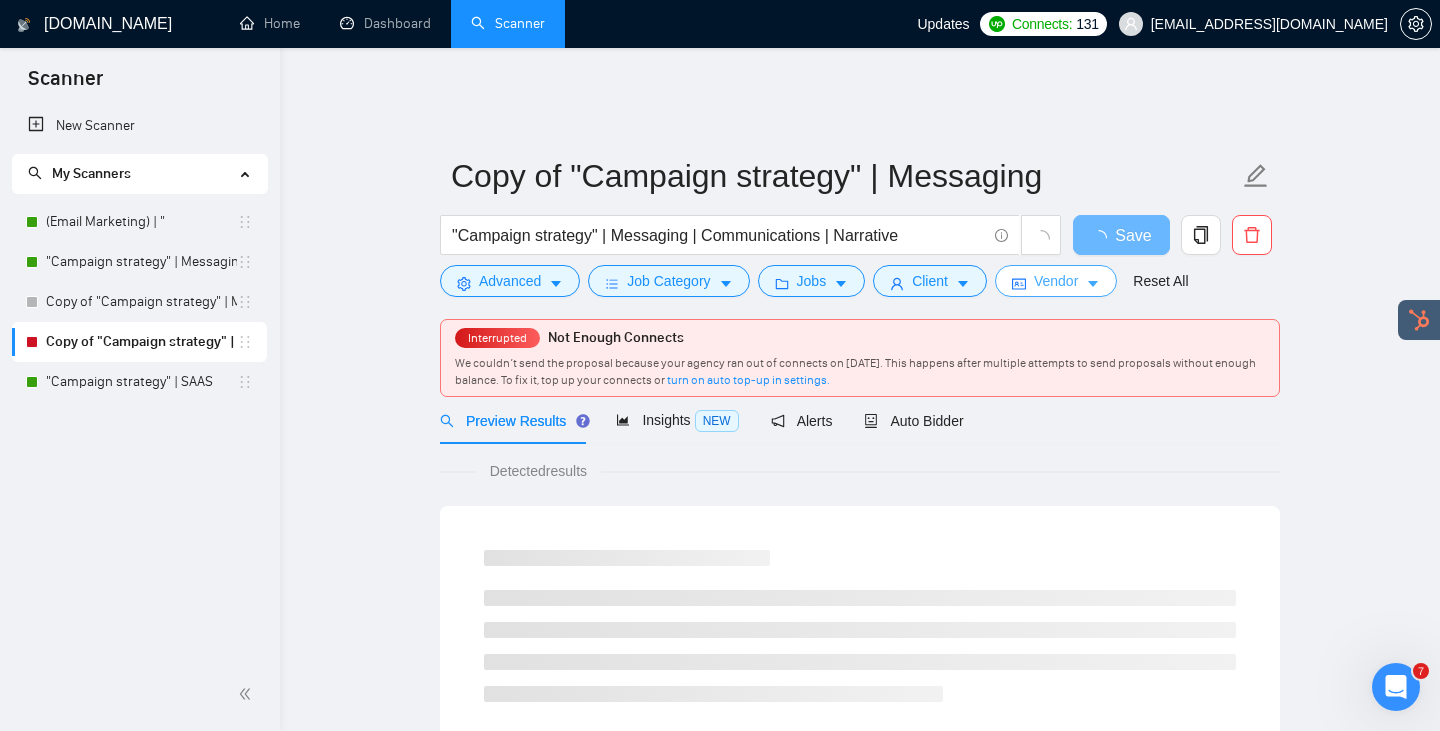 click on "Vendor" at bounding box center (1056, 281) 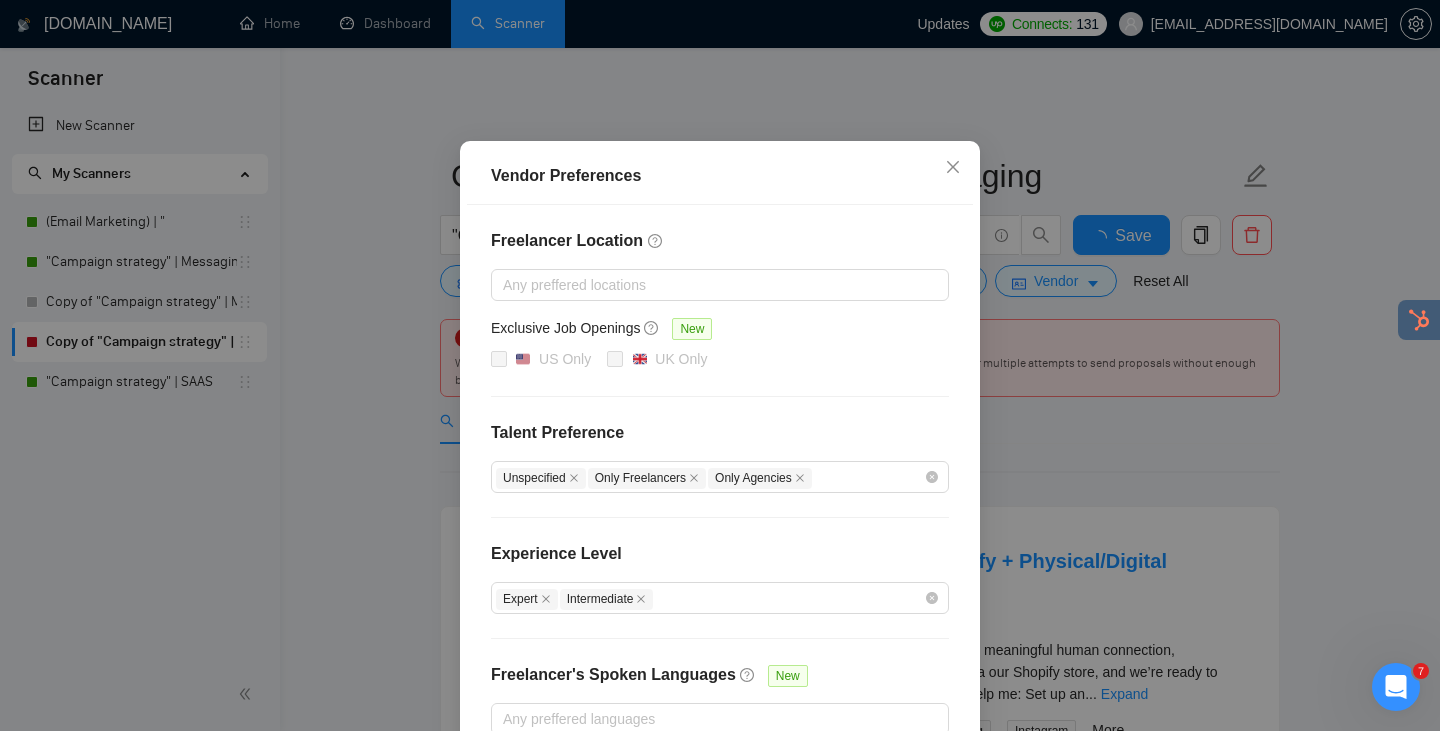 scroll, scrollTop: 194, scrollLeft: 0, axis: vertical 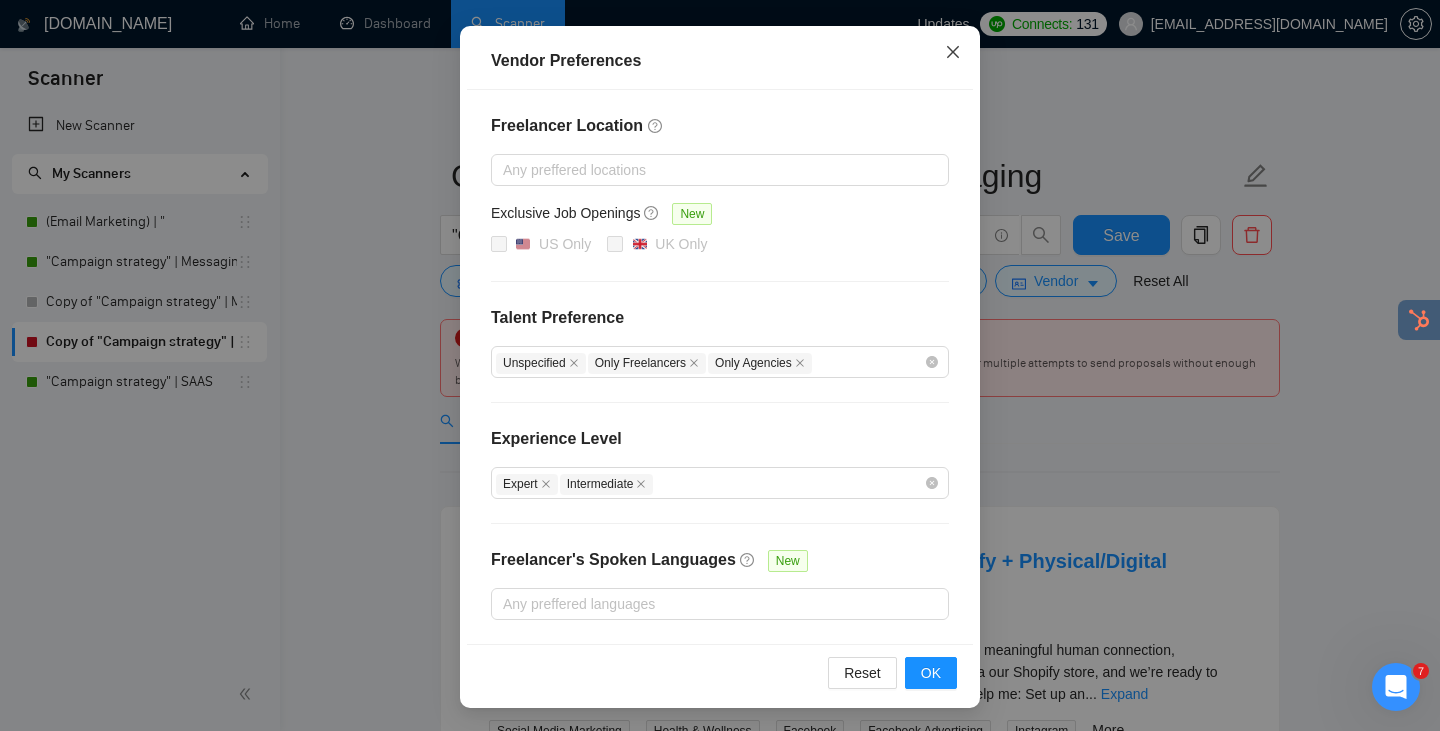 click 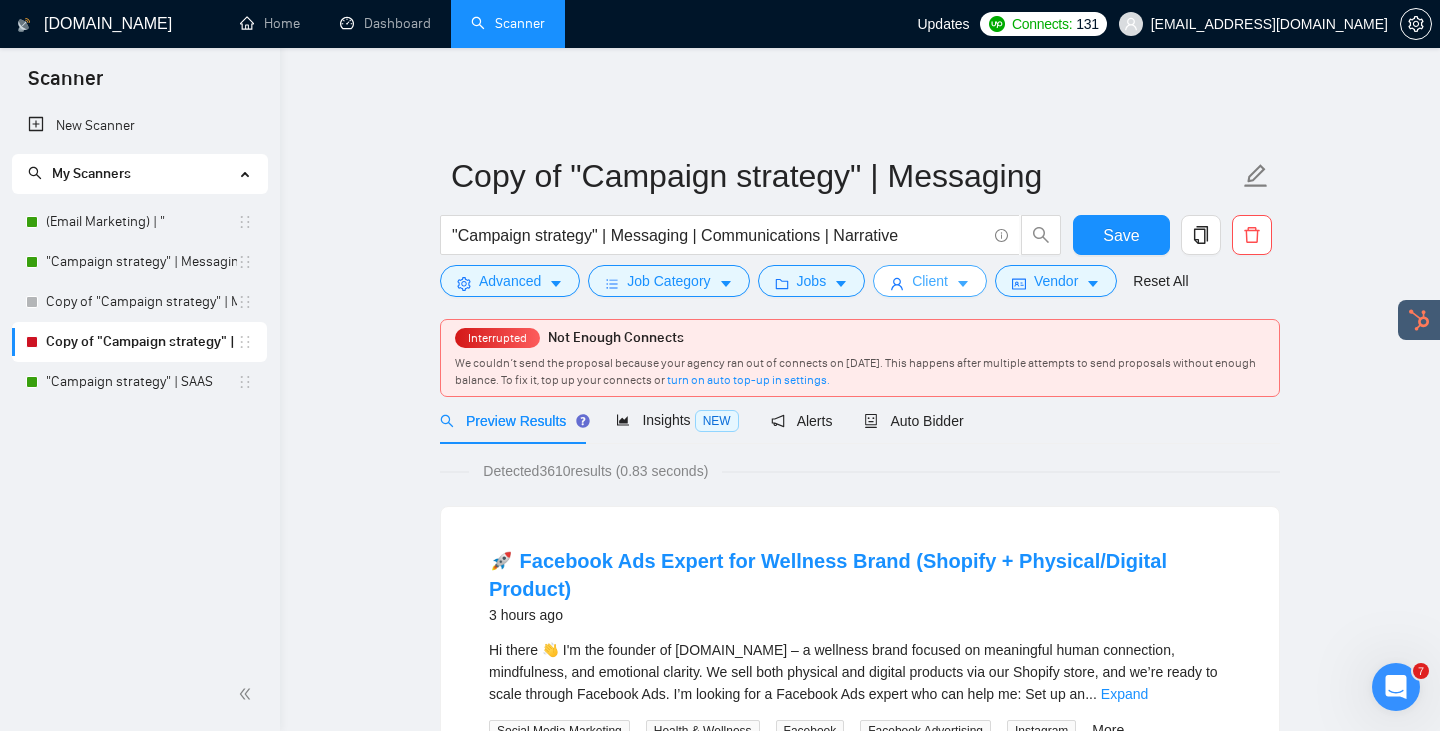 click on "Client" at bounding box center (930, 281) 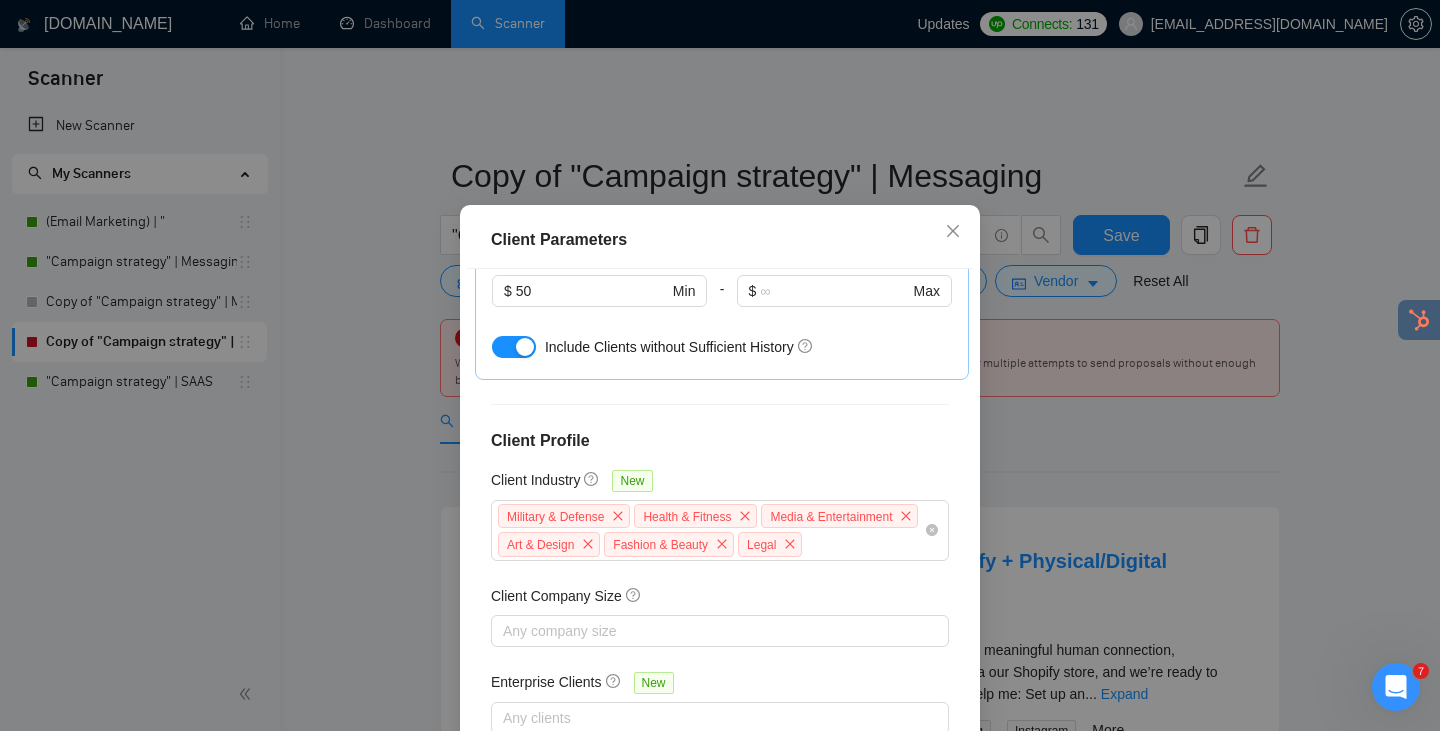 scroll, scrollTop: 790, scrollLeft: 0, axis: vertical 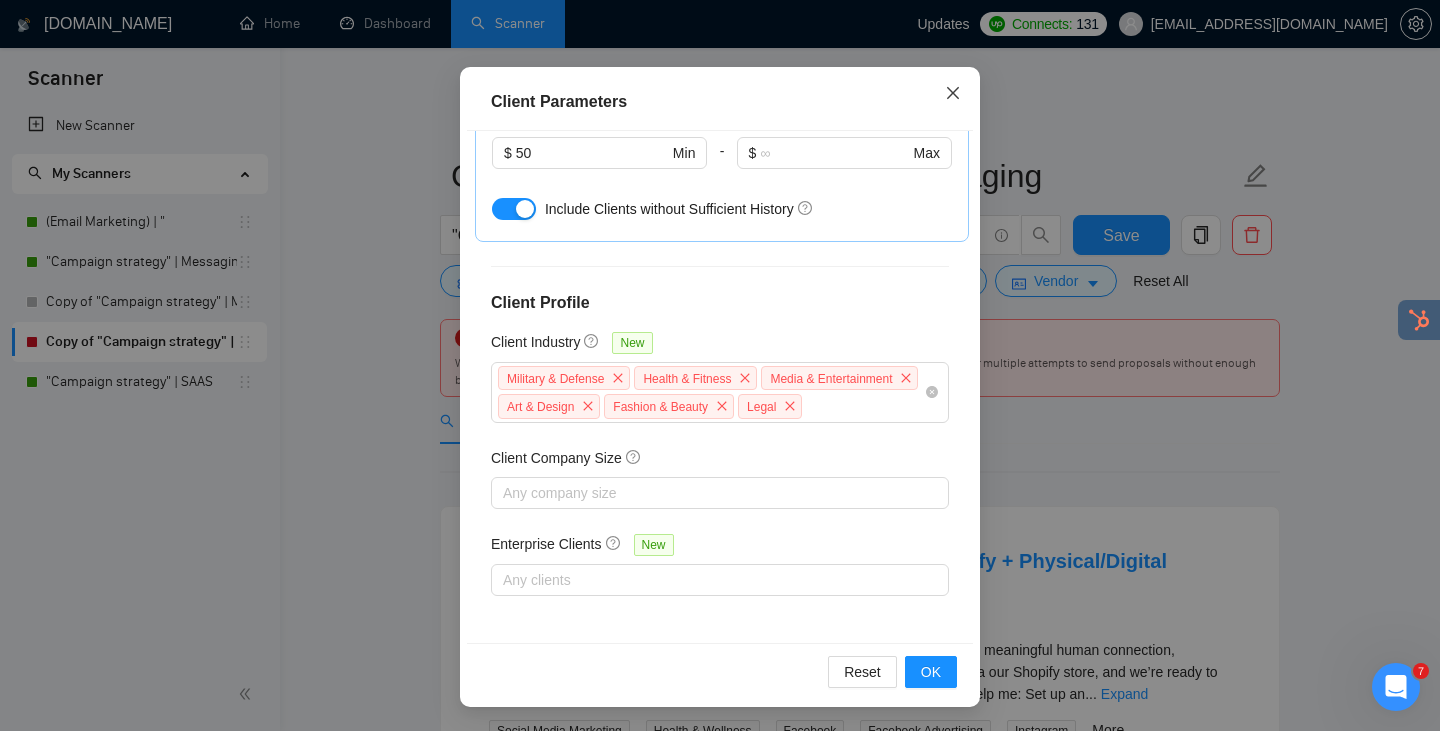 click 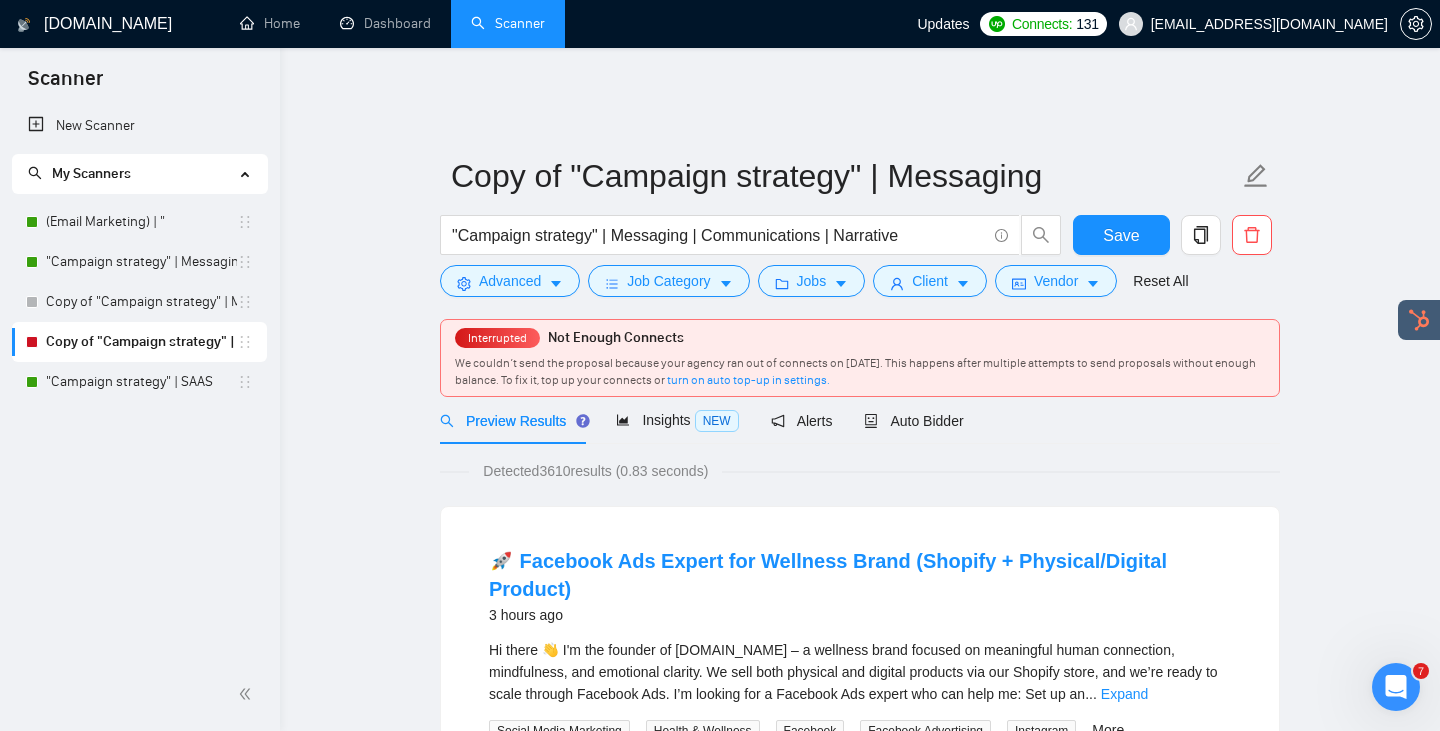 scroll, scrollTop: 52, scrollLeft: 0, axis: vertical 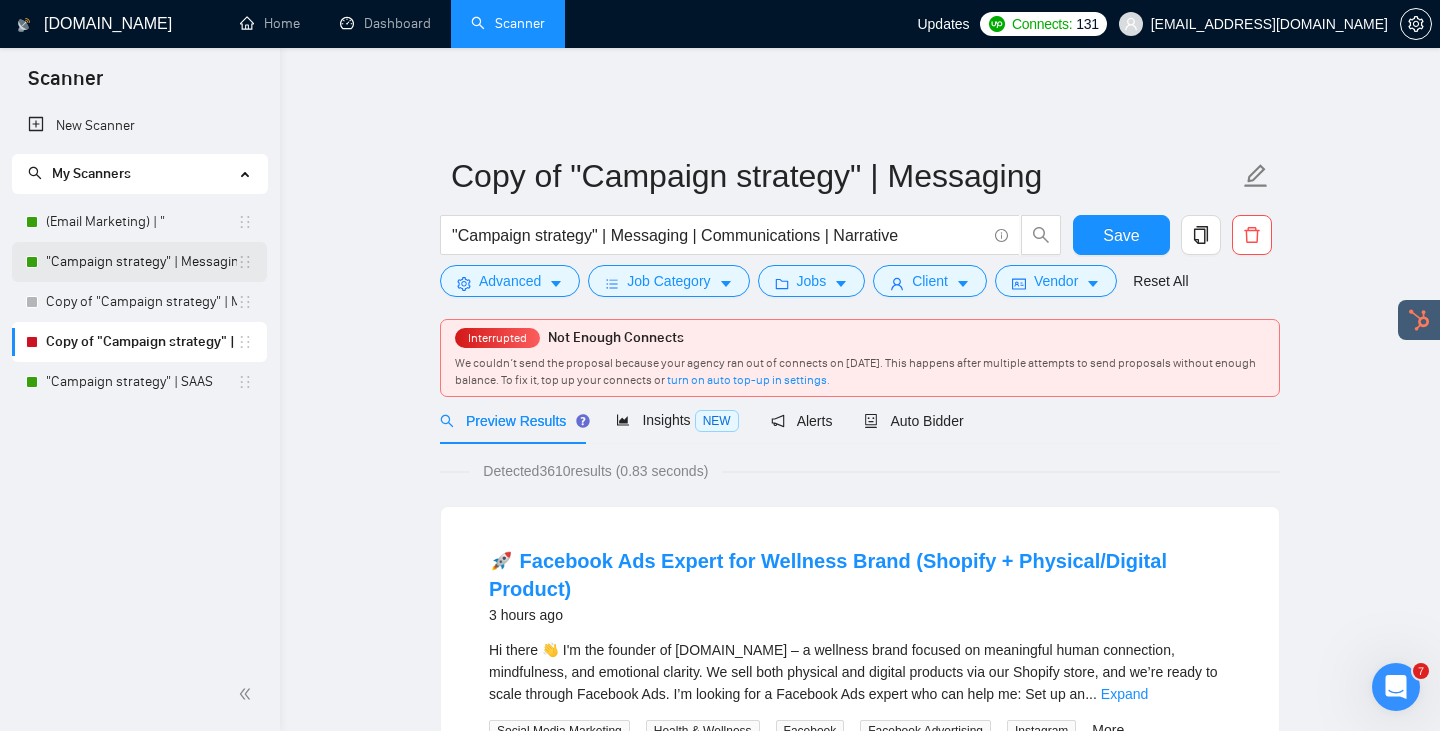 click on ""Campaign strategy" | Messaging" at bounding box center [141, 262] 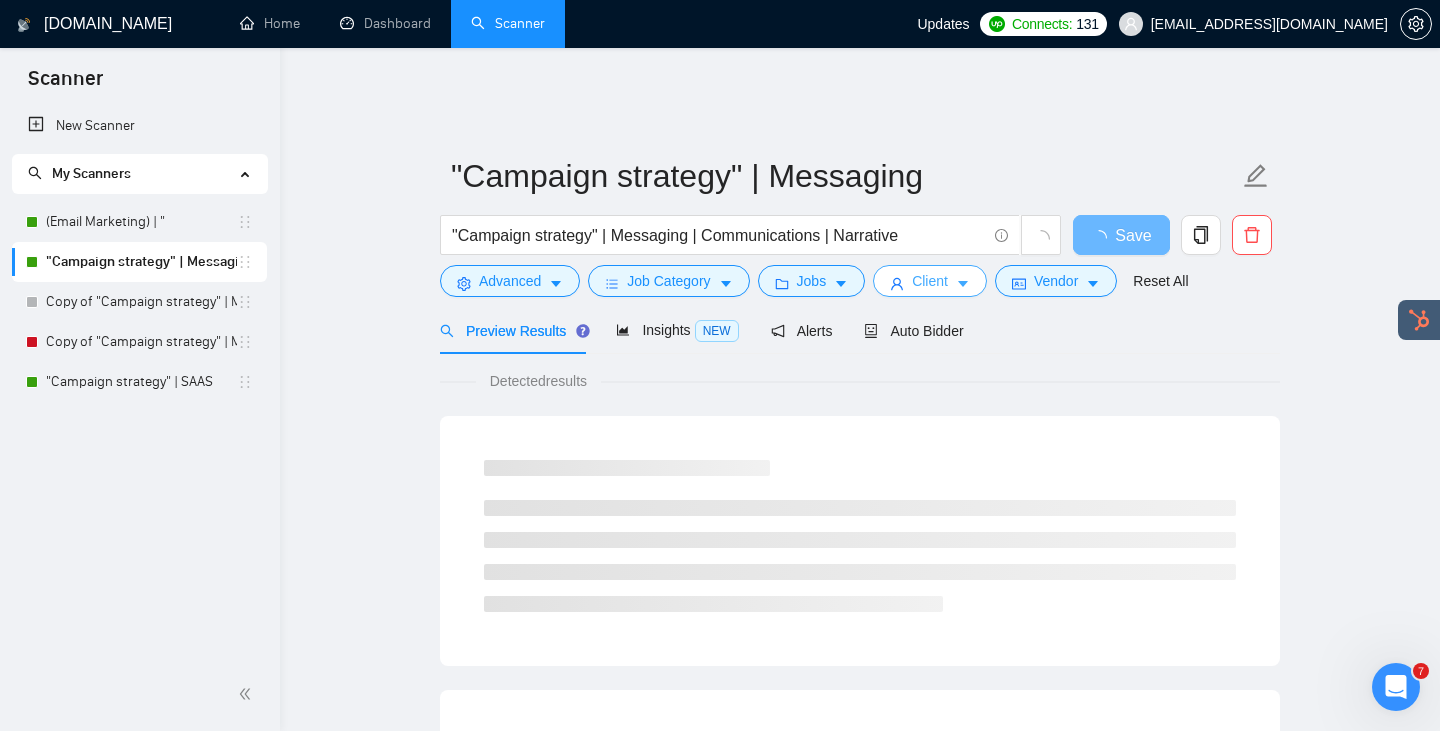click 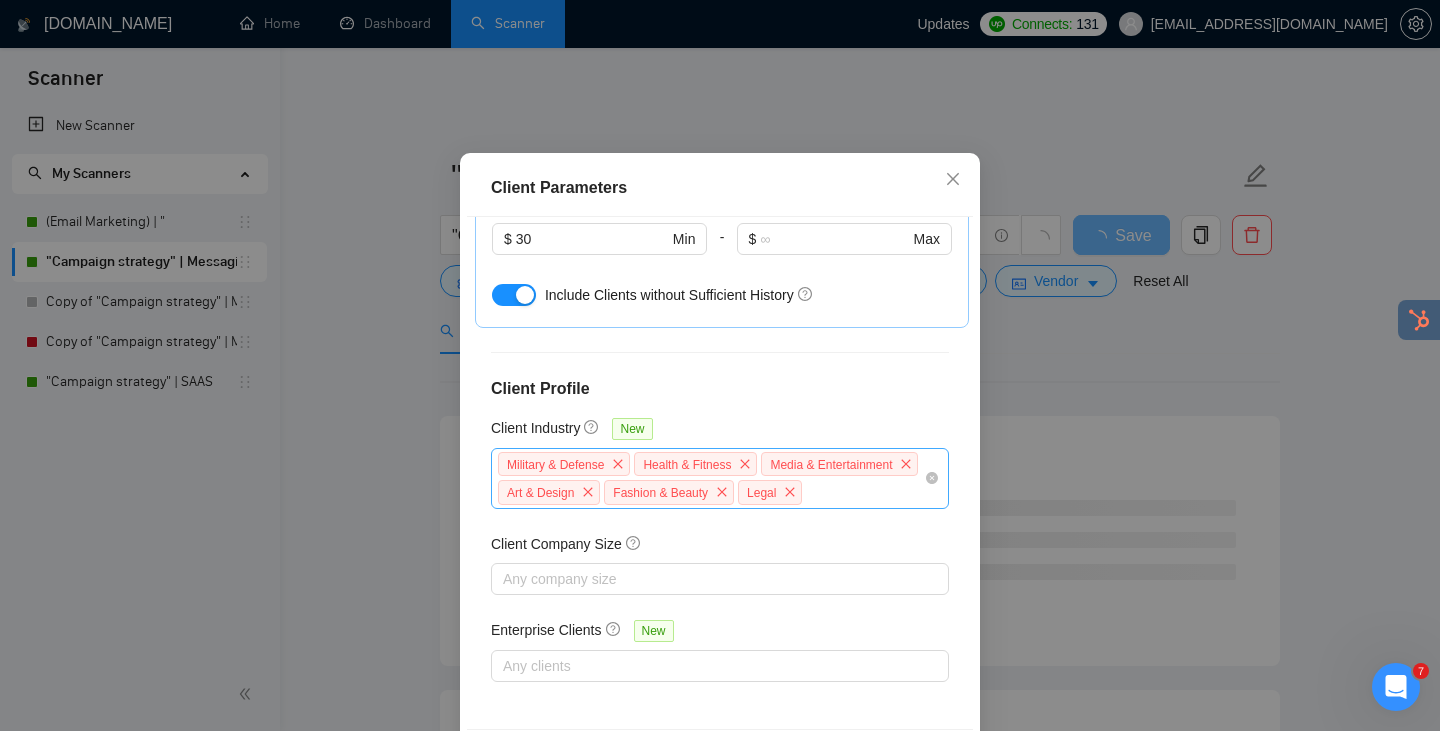 scroll, scrollTop: 138, scrollLeft: 0, axis: vertical 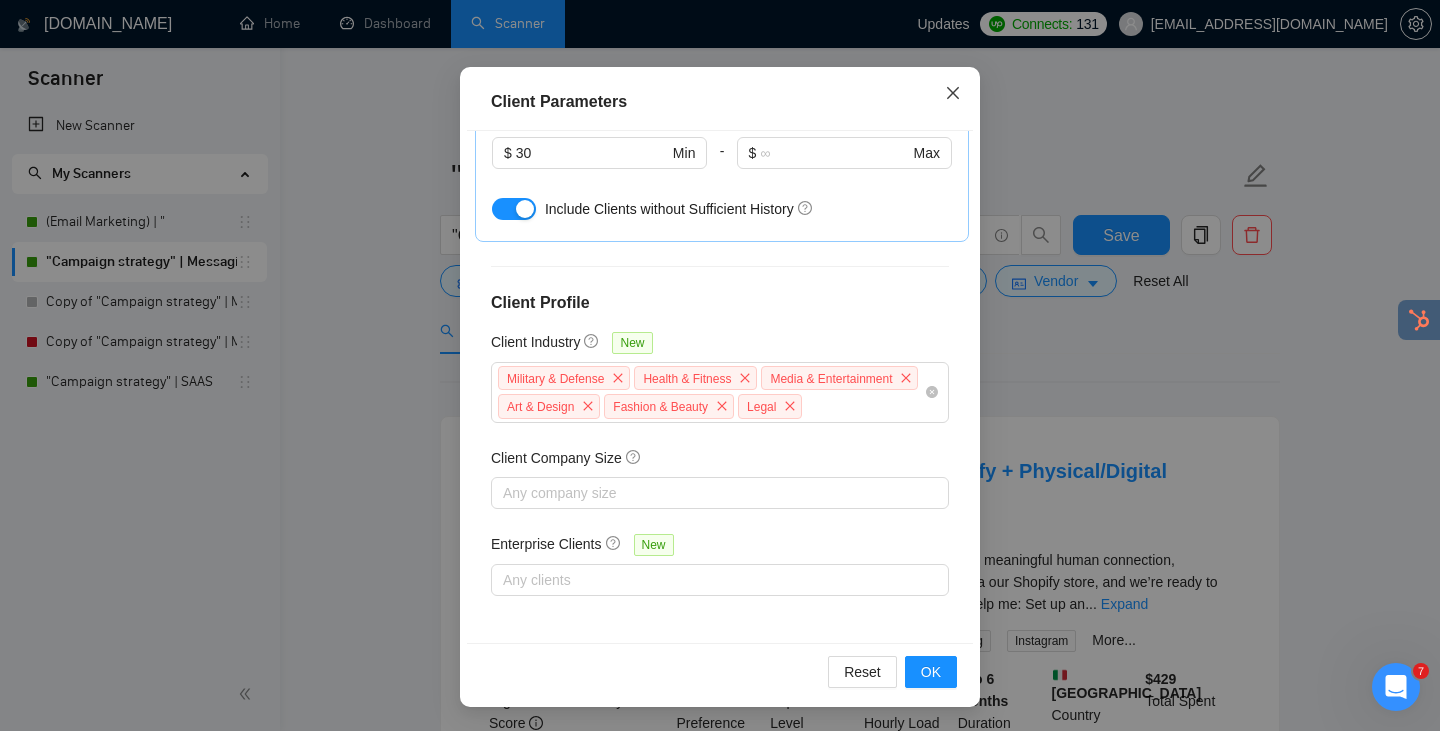 click 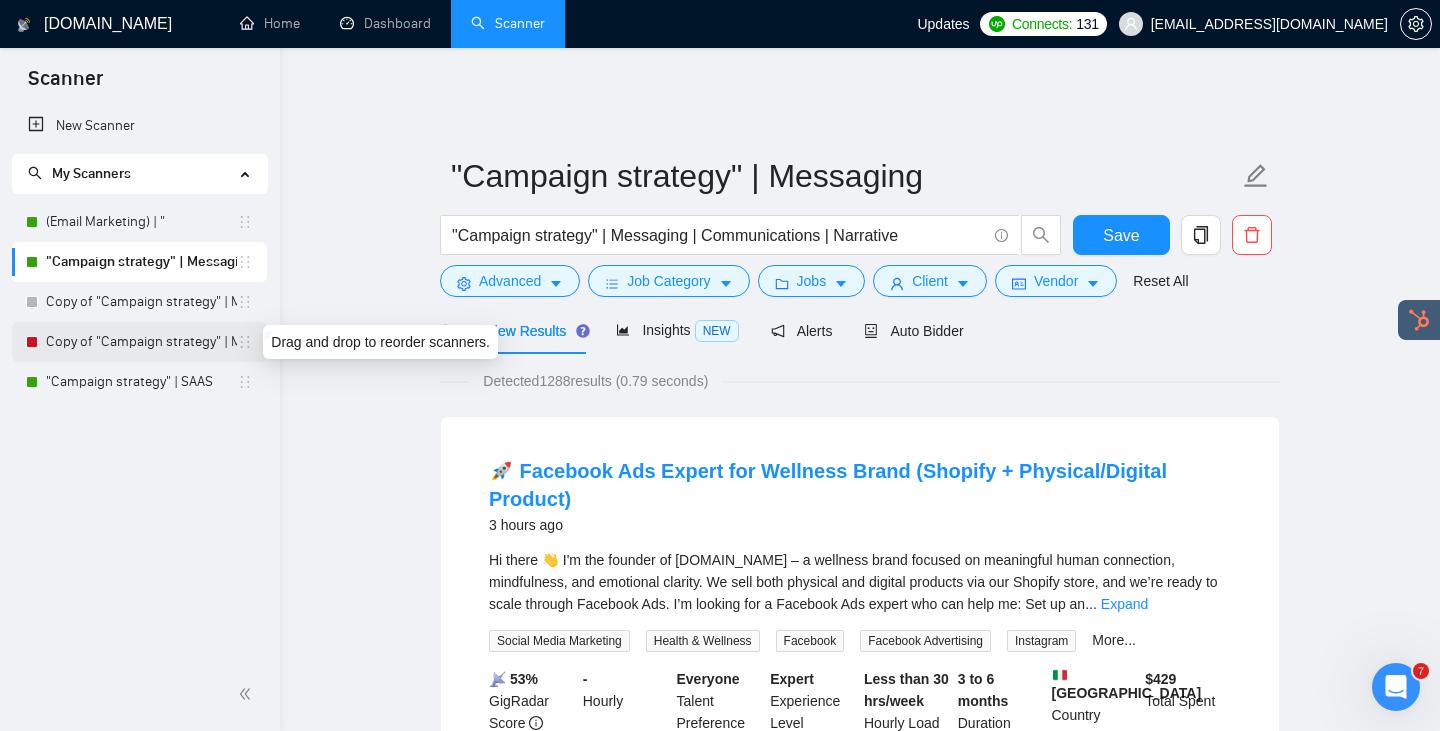 click 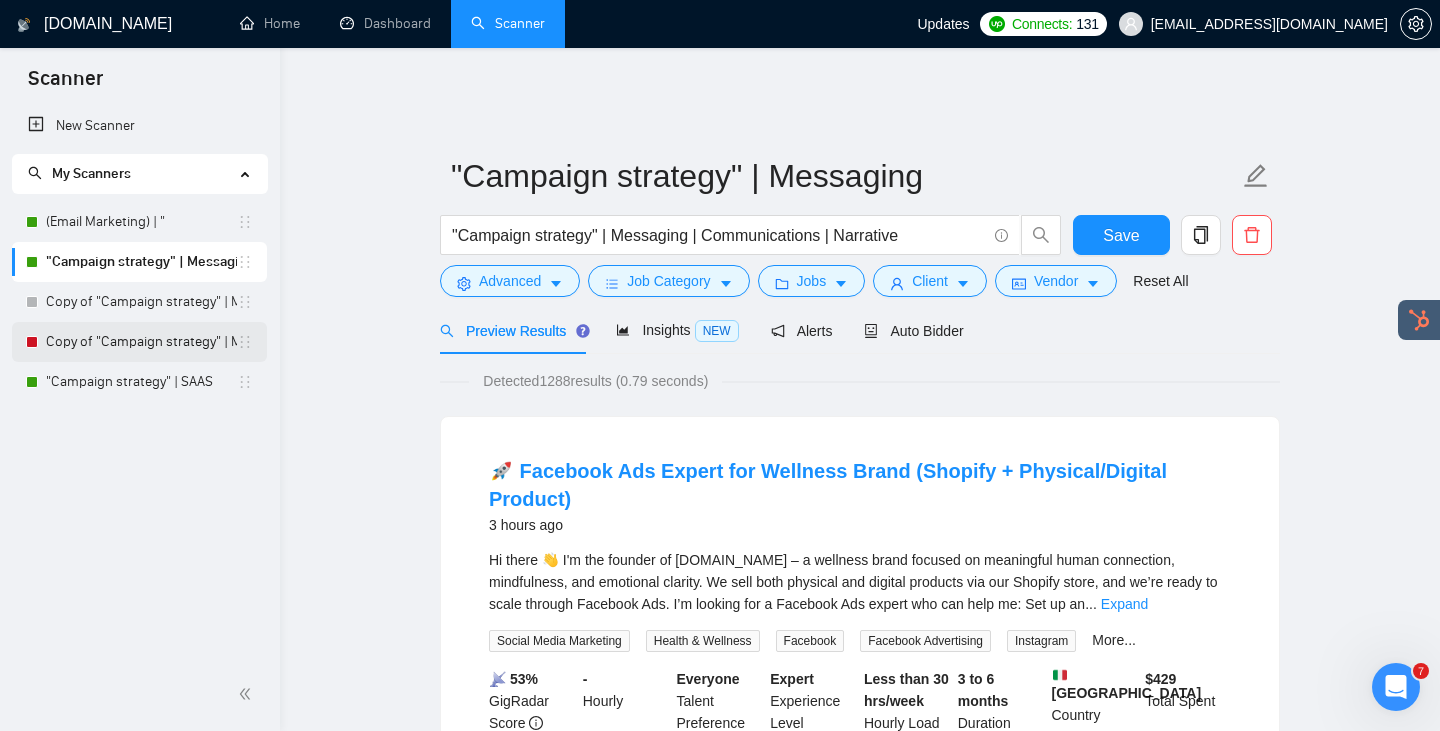 click on "Copy of "Campaign strategy" | Messaging" at bounding box center [141, 342] 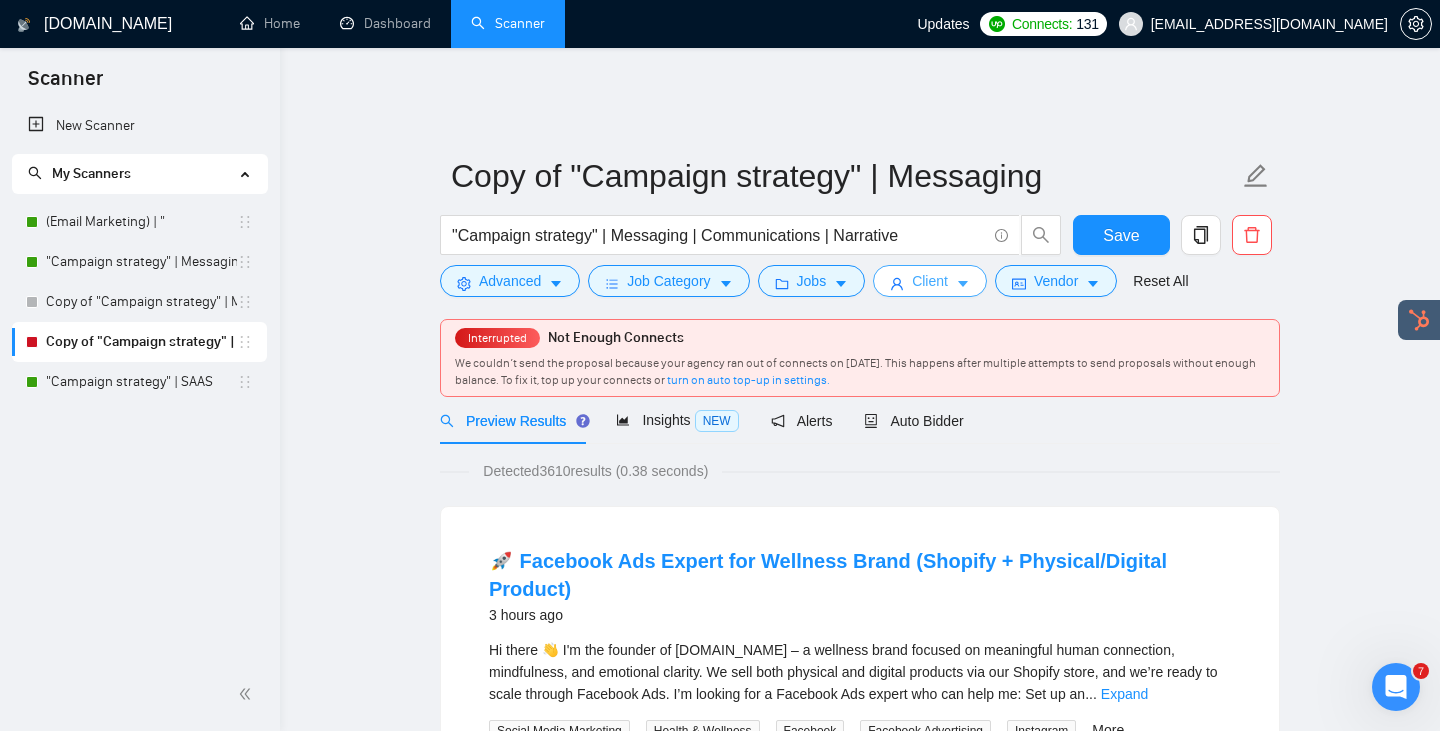 click on "Client" at bounding box center (930, 281) 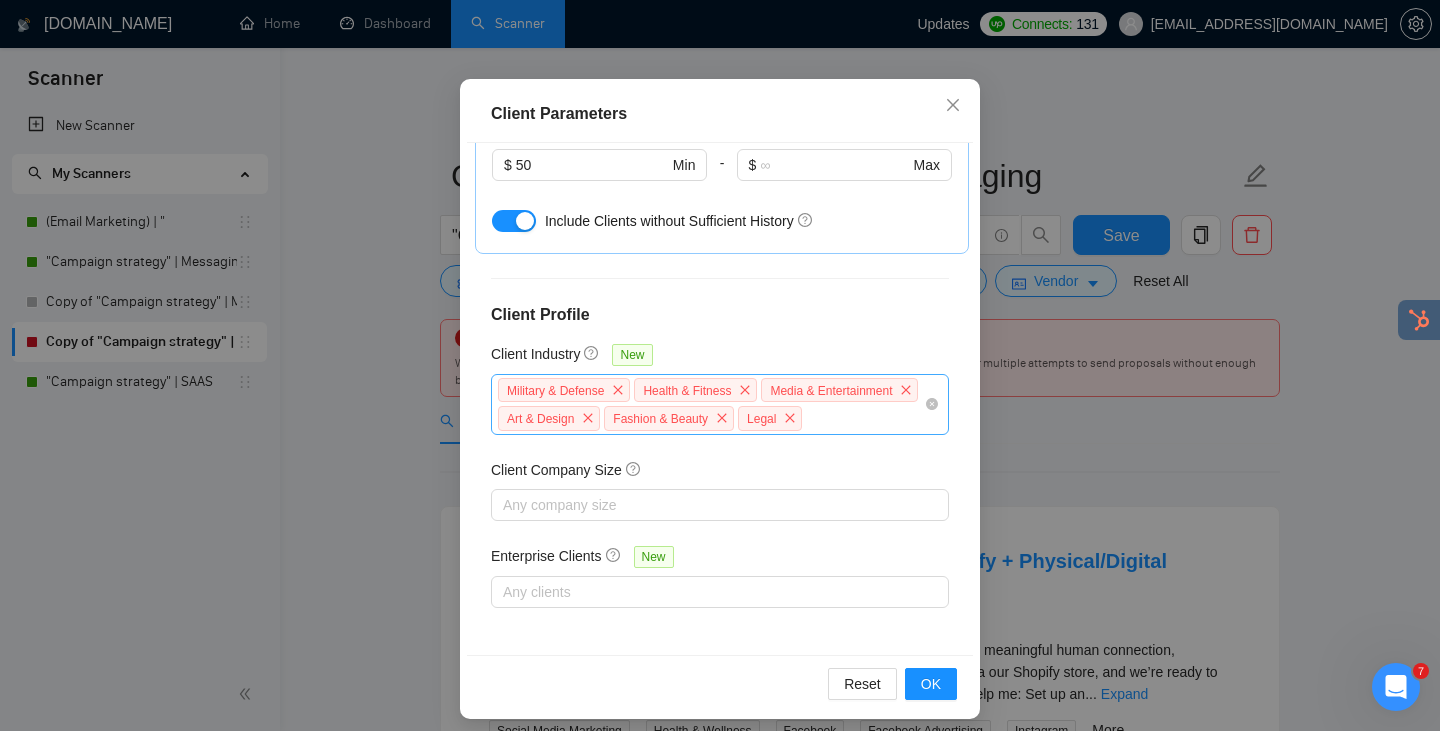 scroll, scrollTop: 138, scrollLeft: 0, axis: vertical 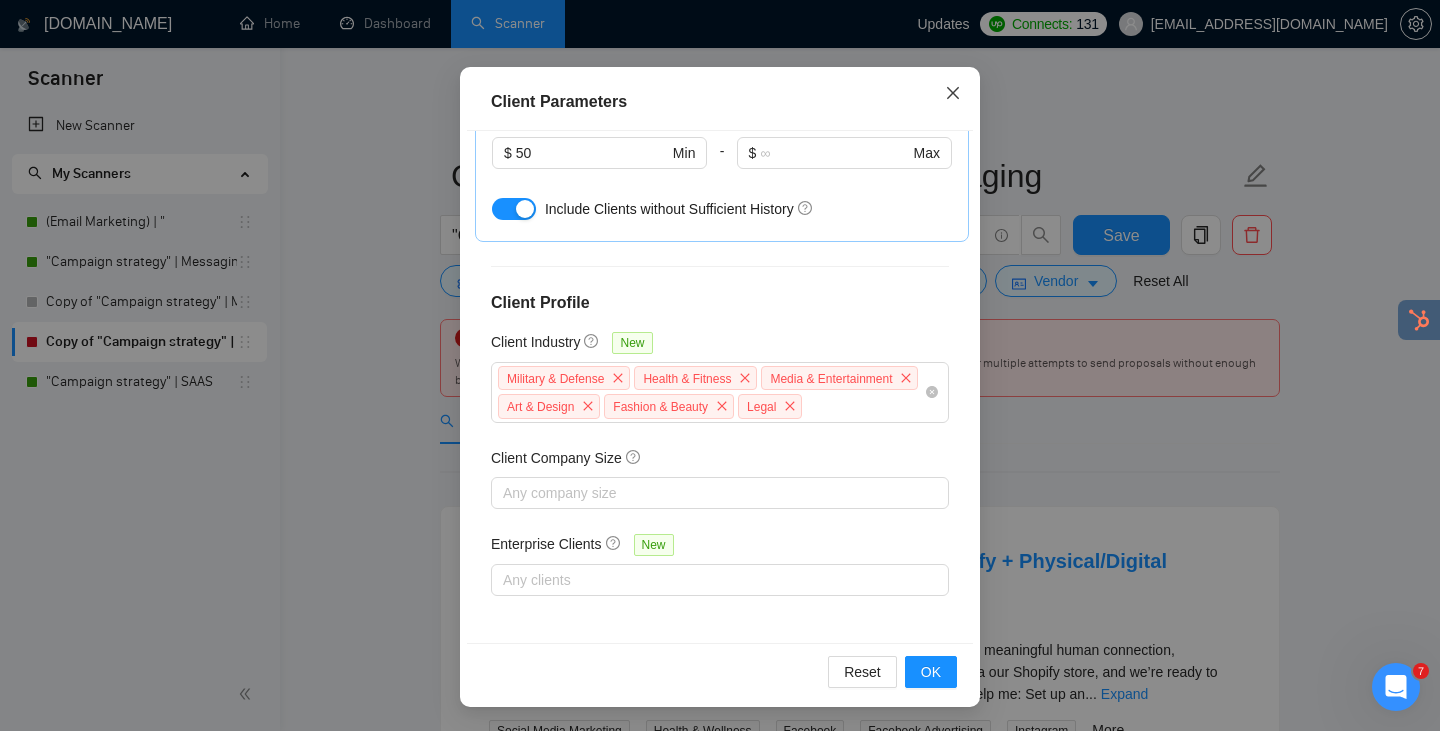 click 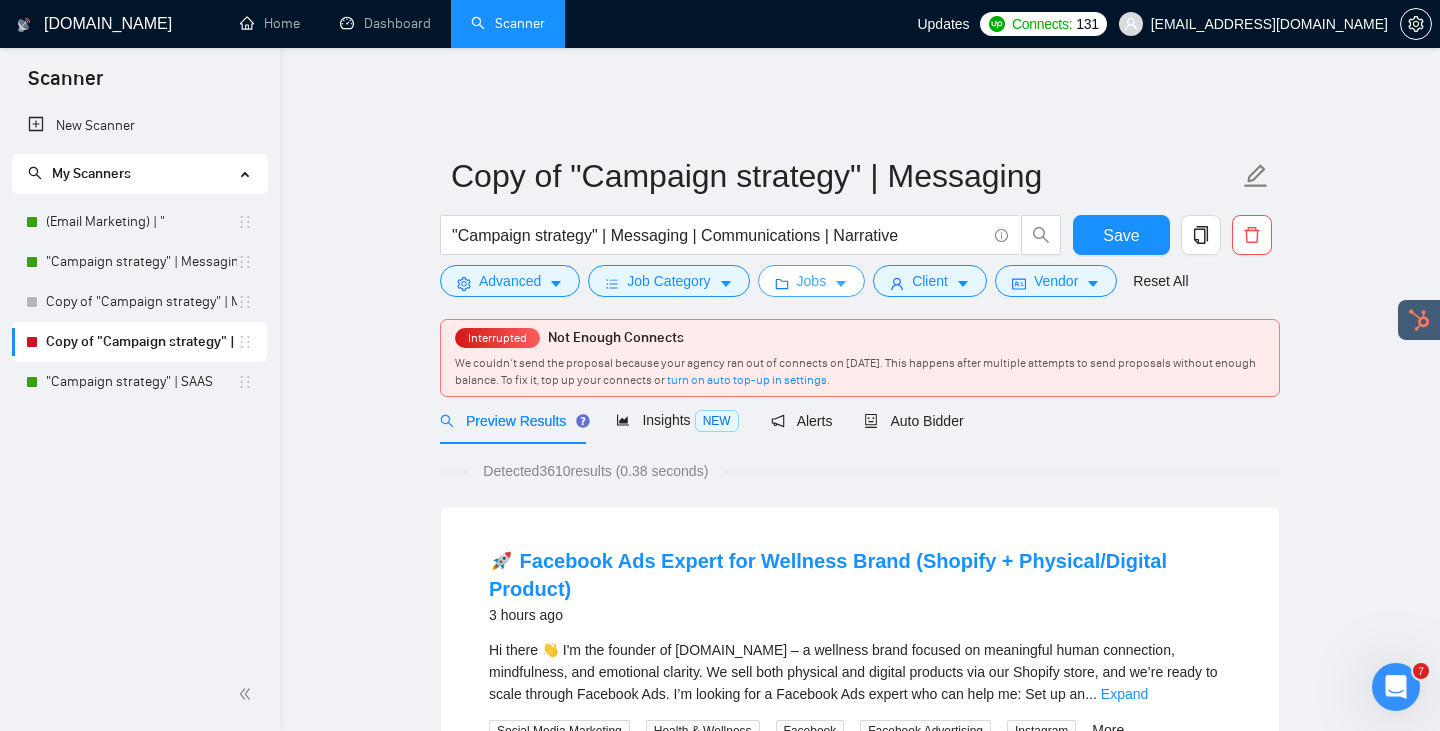 click on "Jobs" at bounding box center [812, 281] 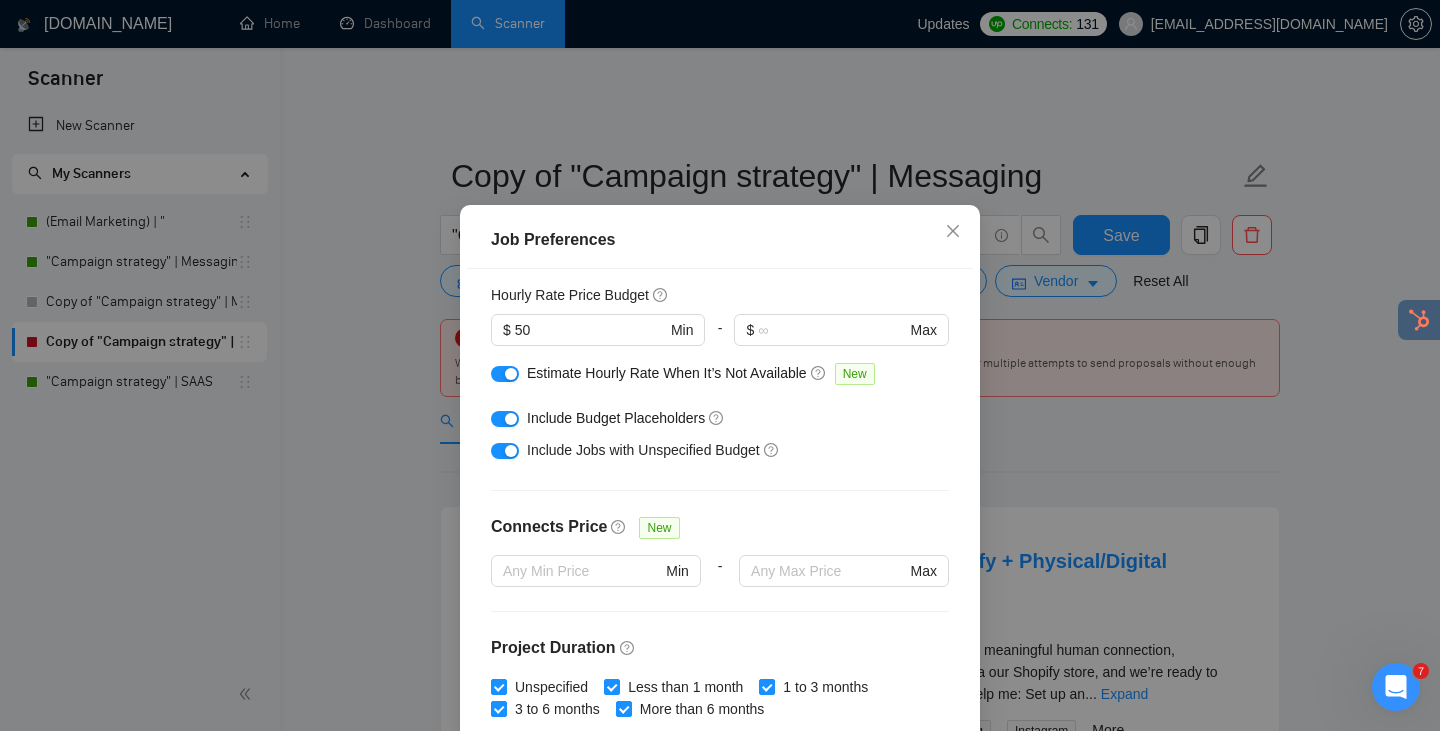 scroll, scrollTop: 274, scrollLeft: 0, axis: vertical 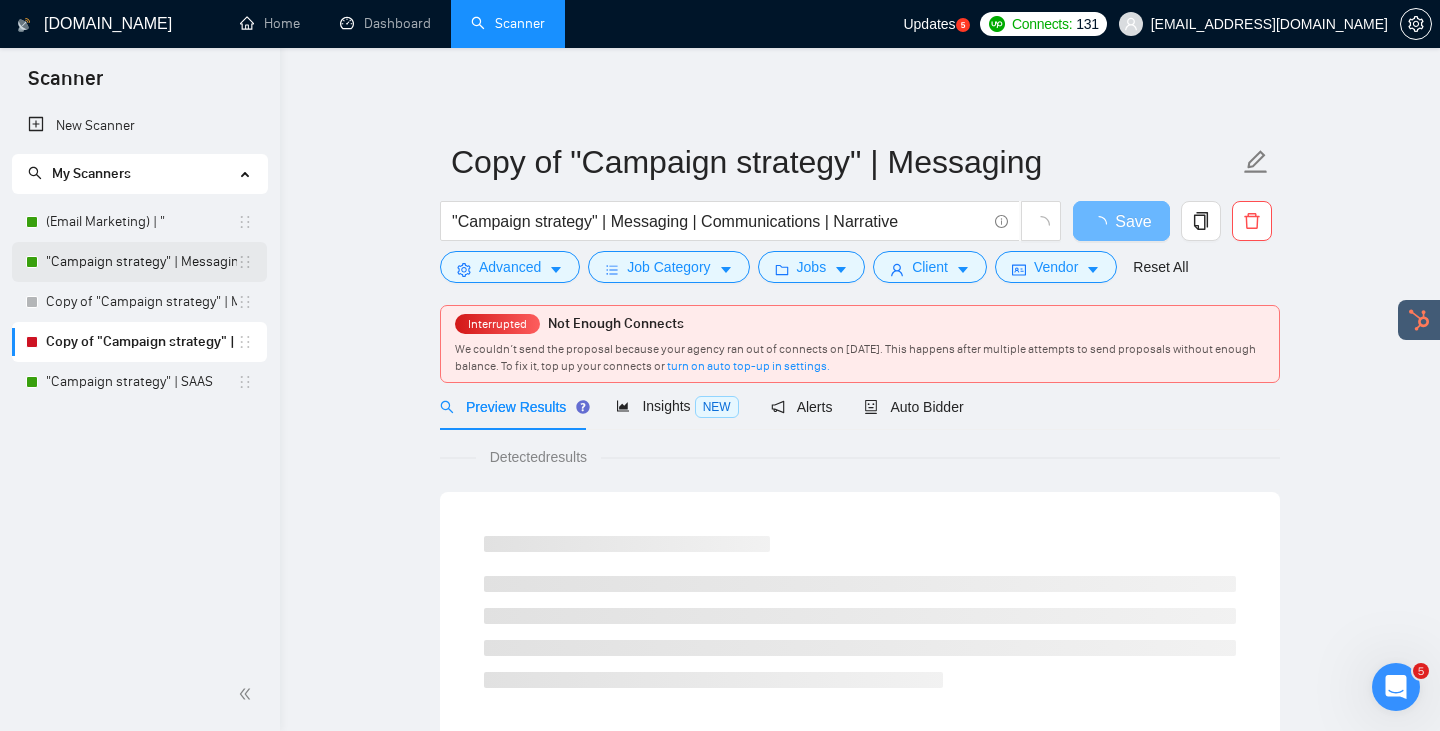 click on ""Campaign strategy" | Messaging" at bounding box center [141, 262] 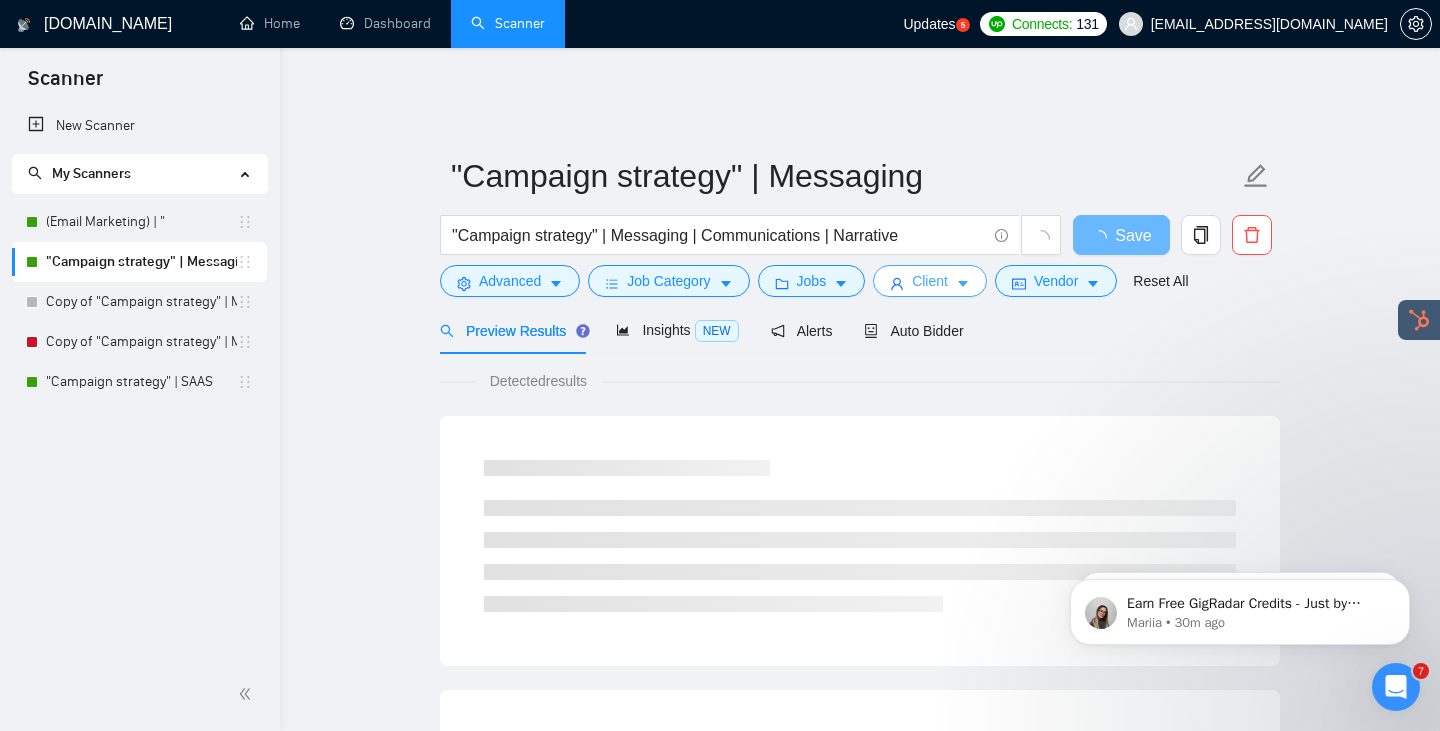 scroll, scrollTop: 0, scrollLeft: 0, axis: both 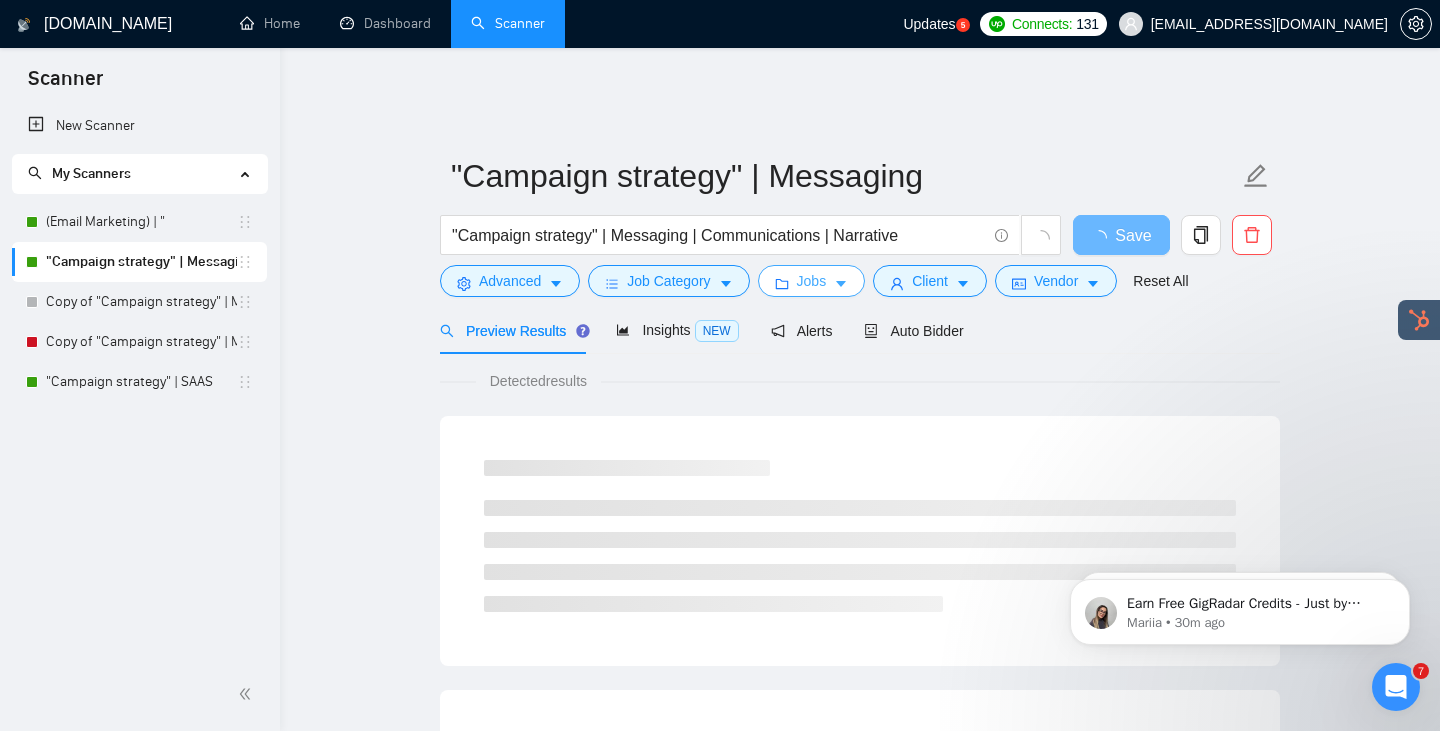 click 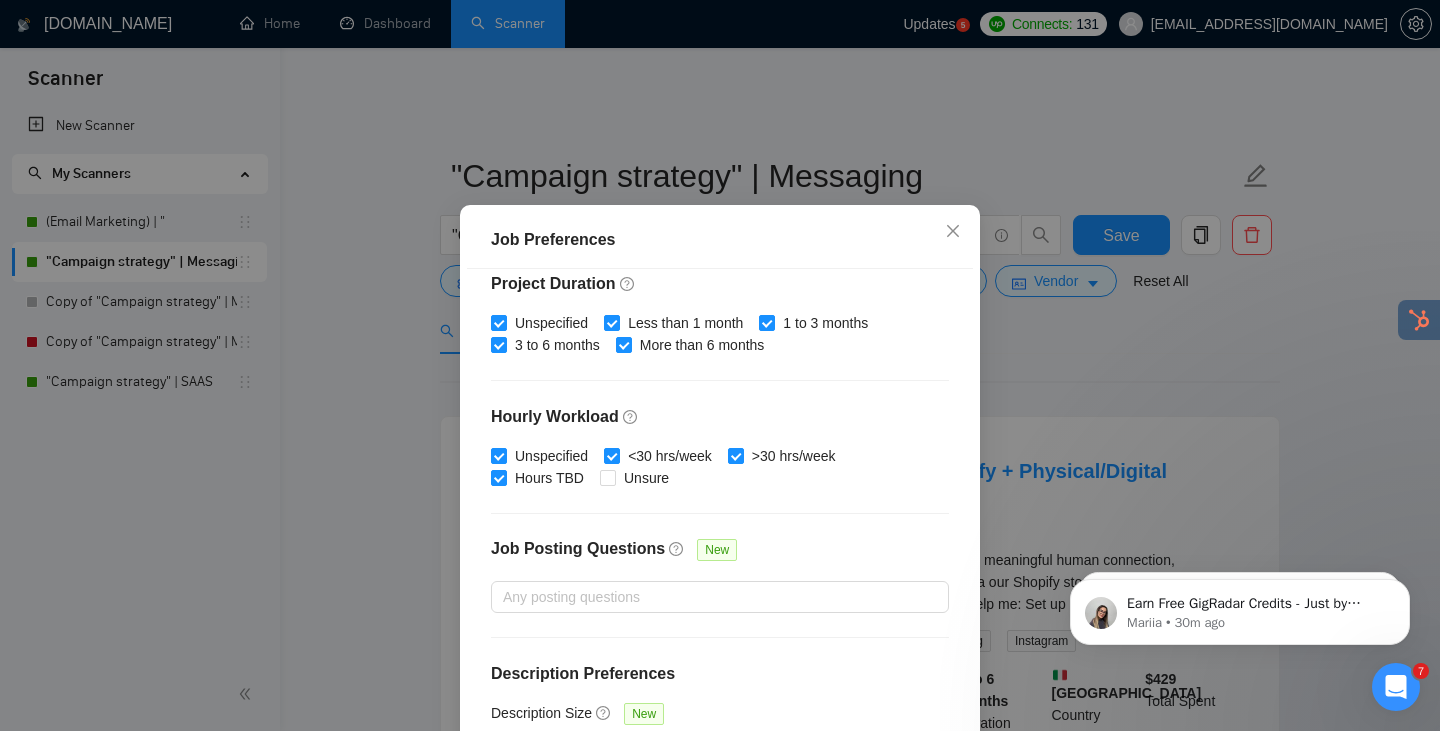 scroll, scrollTop: 615, scrollLeft: 0, axis: vertical 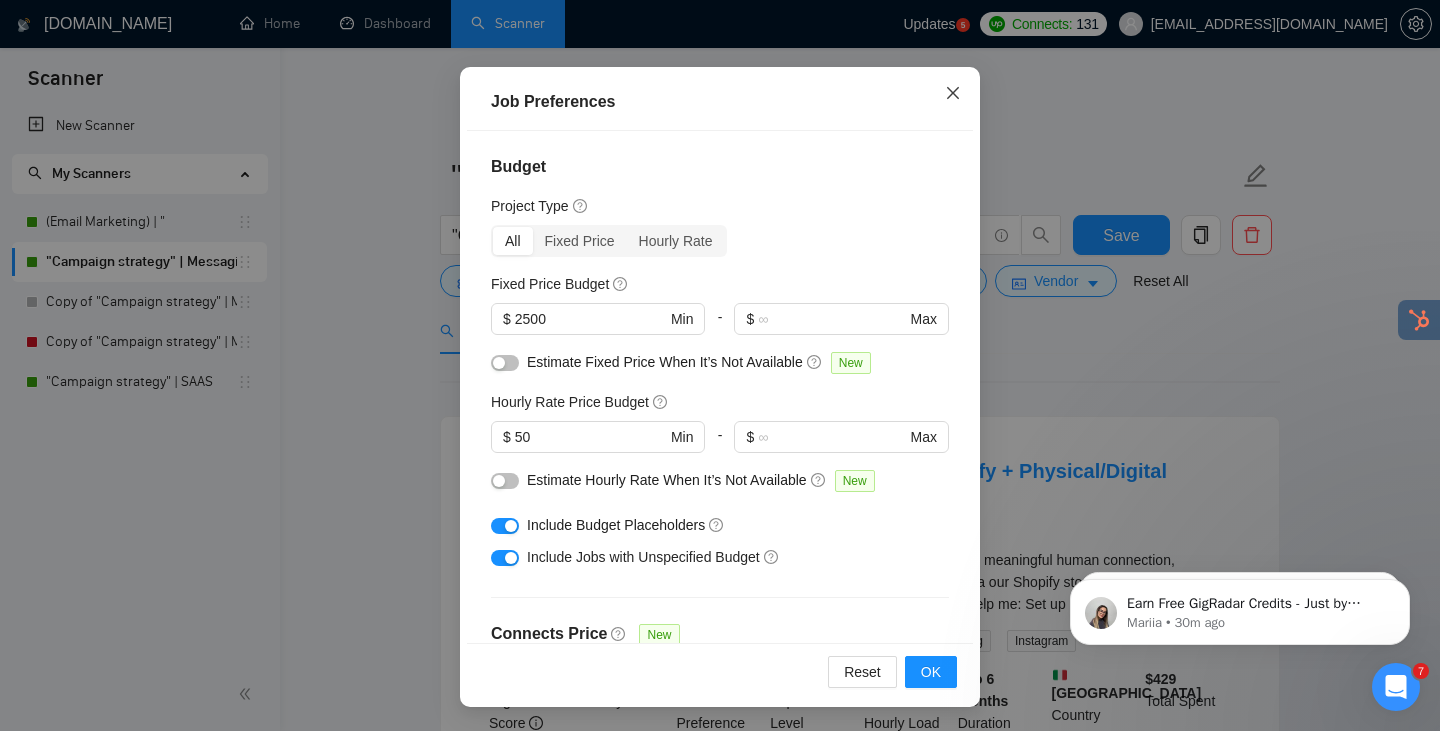 click 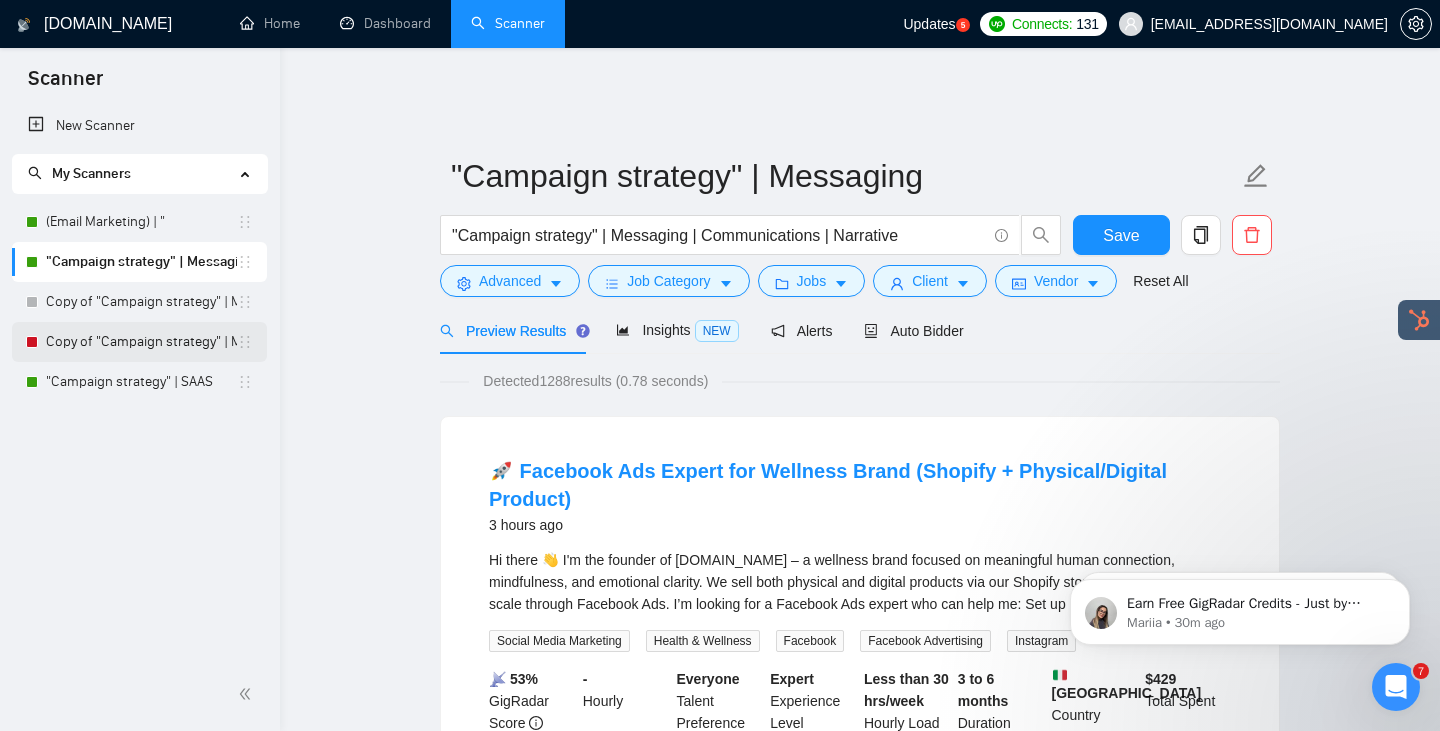 click on "Copy of "Campaign strategy" | Messaging" at bounding box center (141, 342) 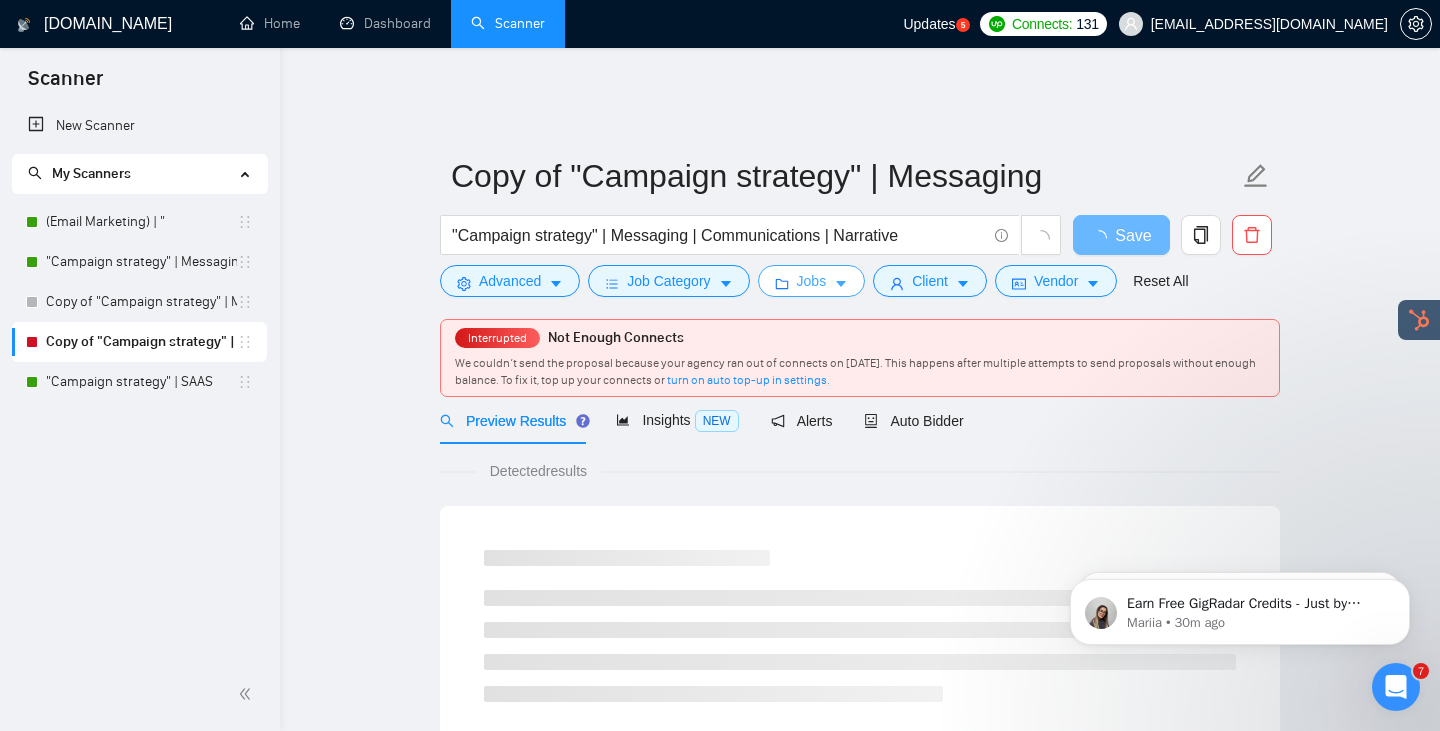 click on "Jobs" at bounding box center [812, 281] 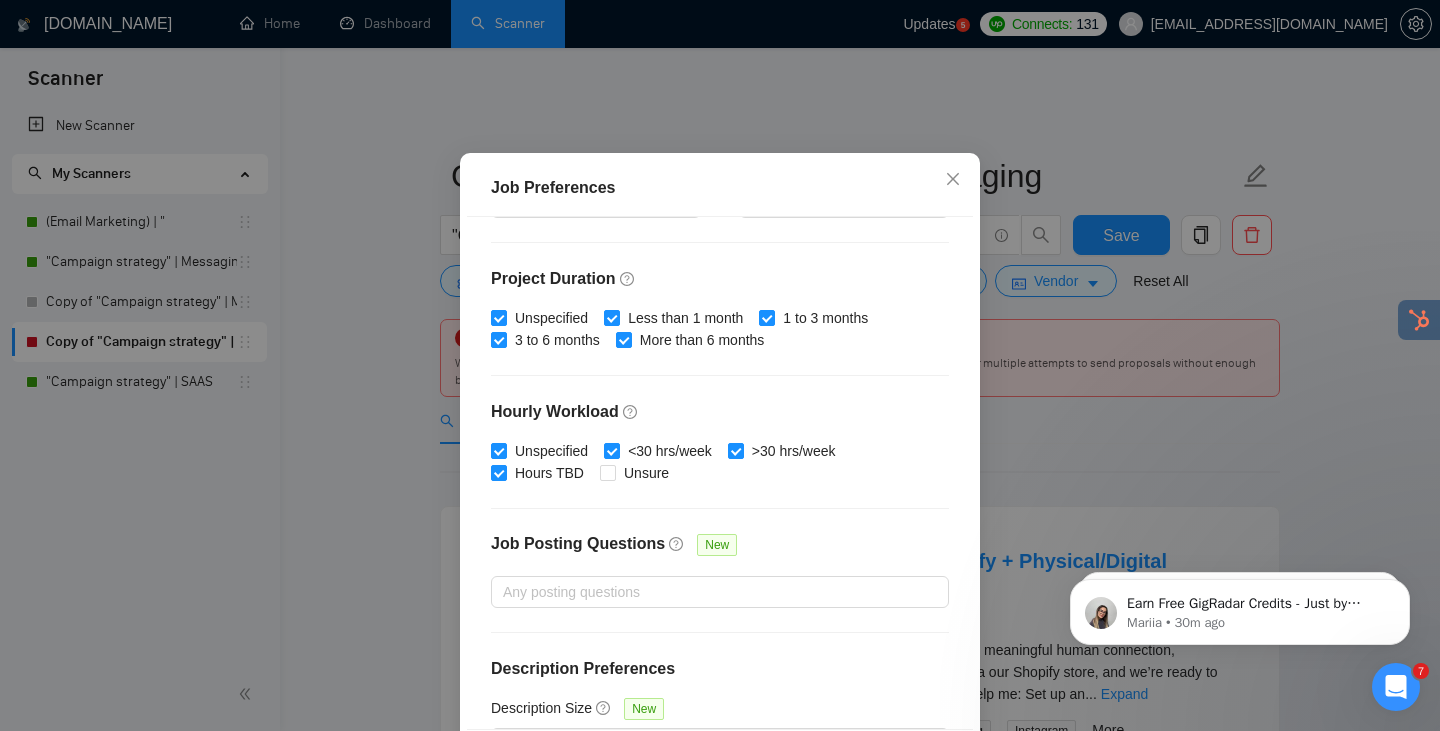 scroll, scrollTop: 615, scrollLeft: 0, axis: vertical 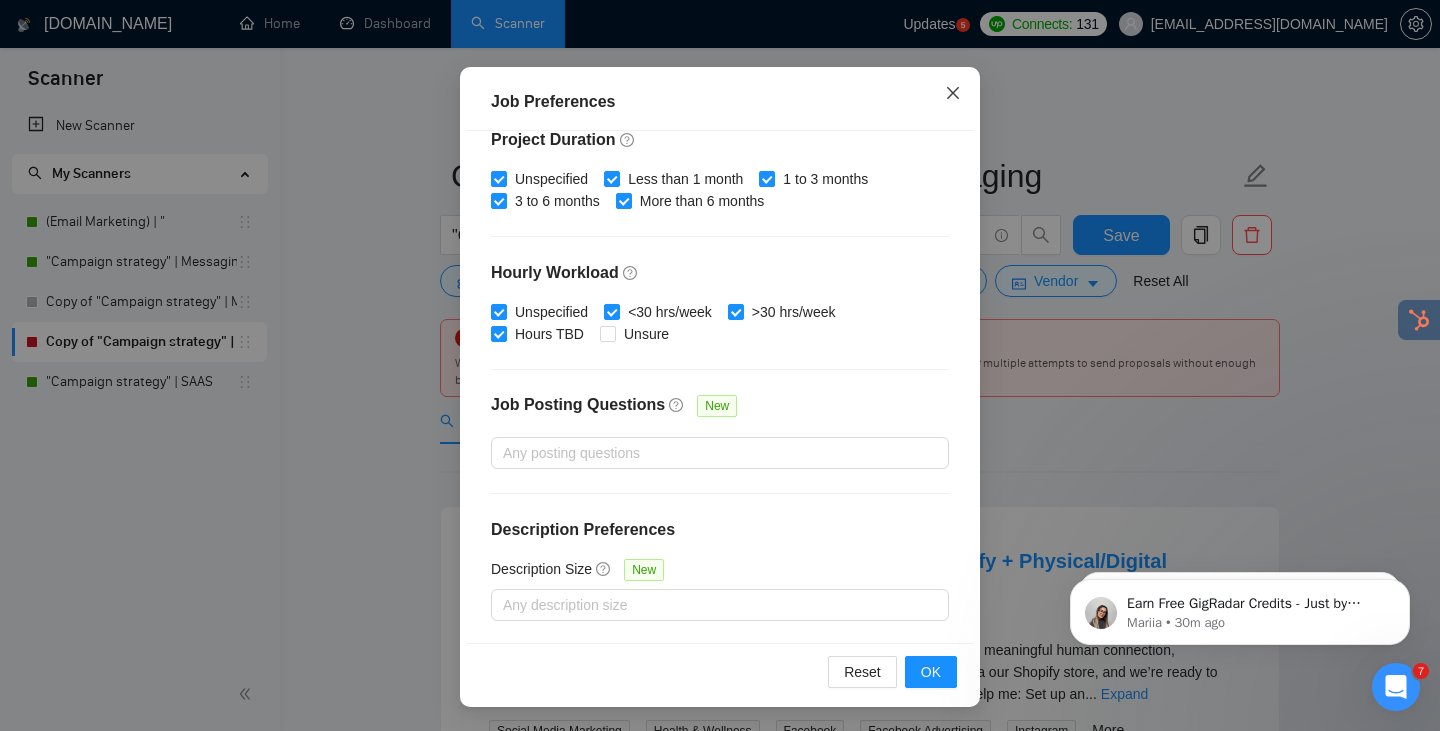 click 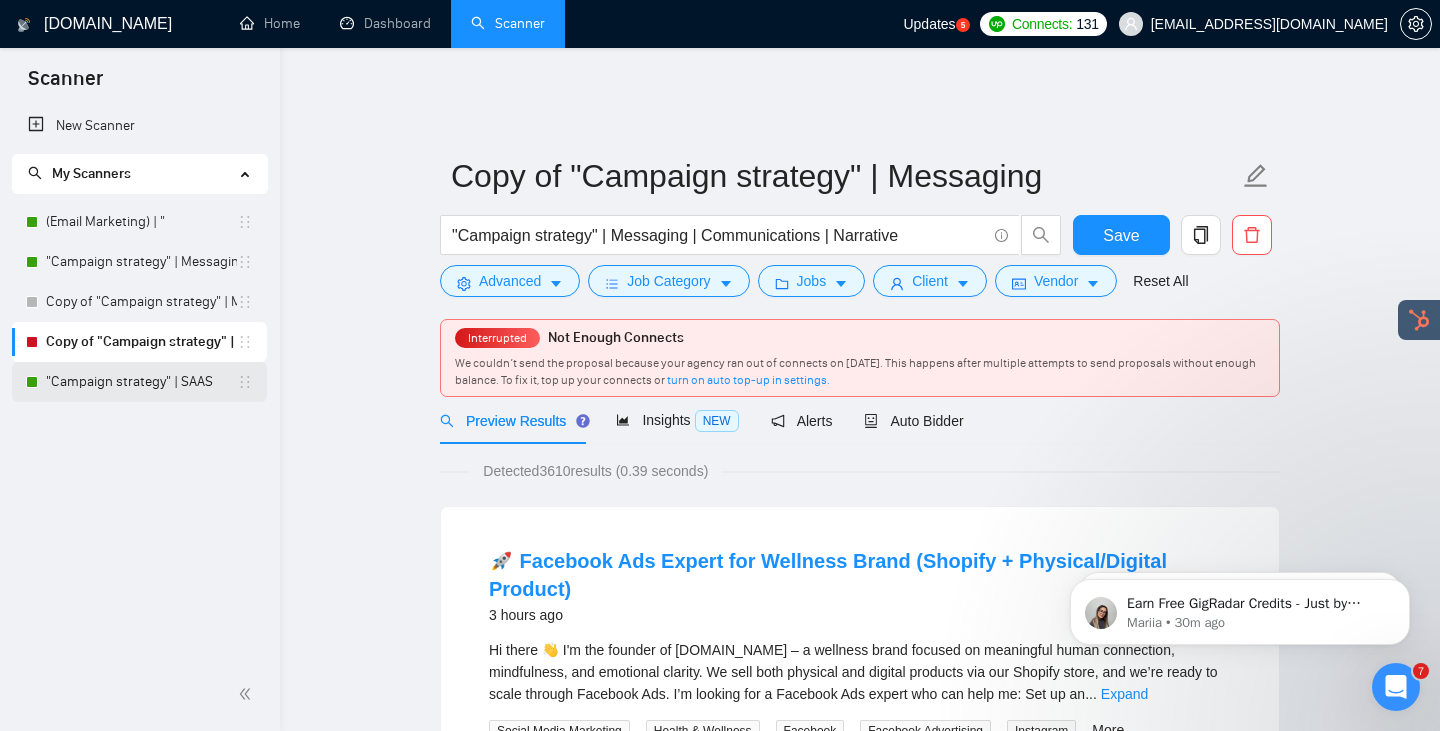 click on ""Campaign strategy" | SAAS" at bounding box center [141, 382] 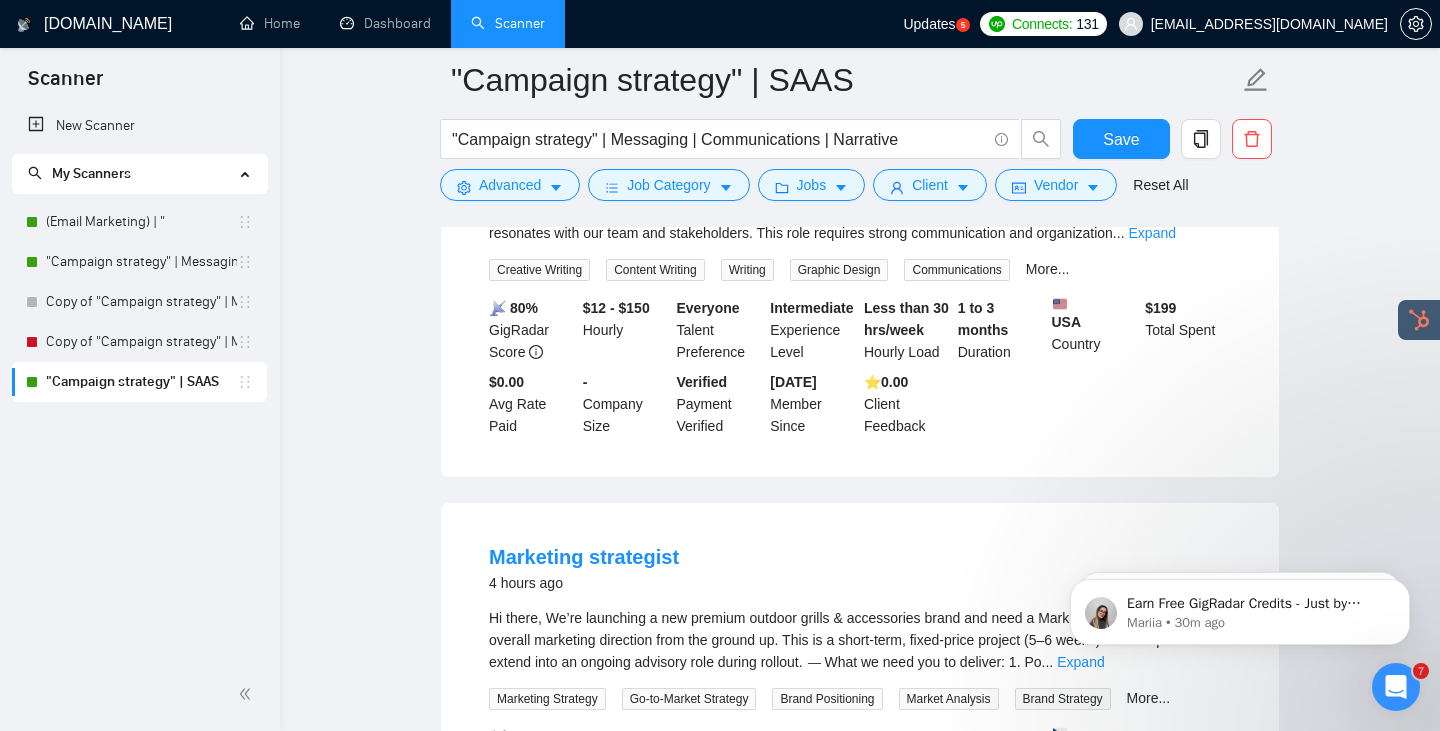scroll, scrollTop: 0, scrollLeft: 0, axis: both 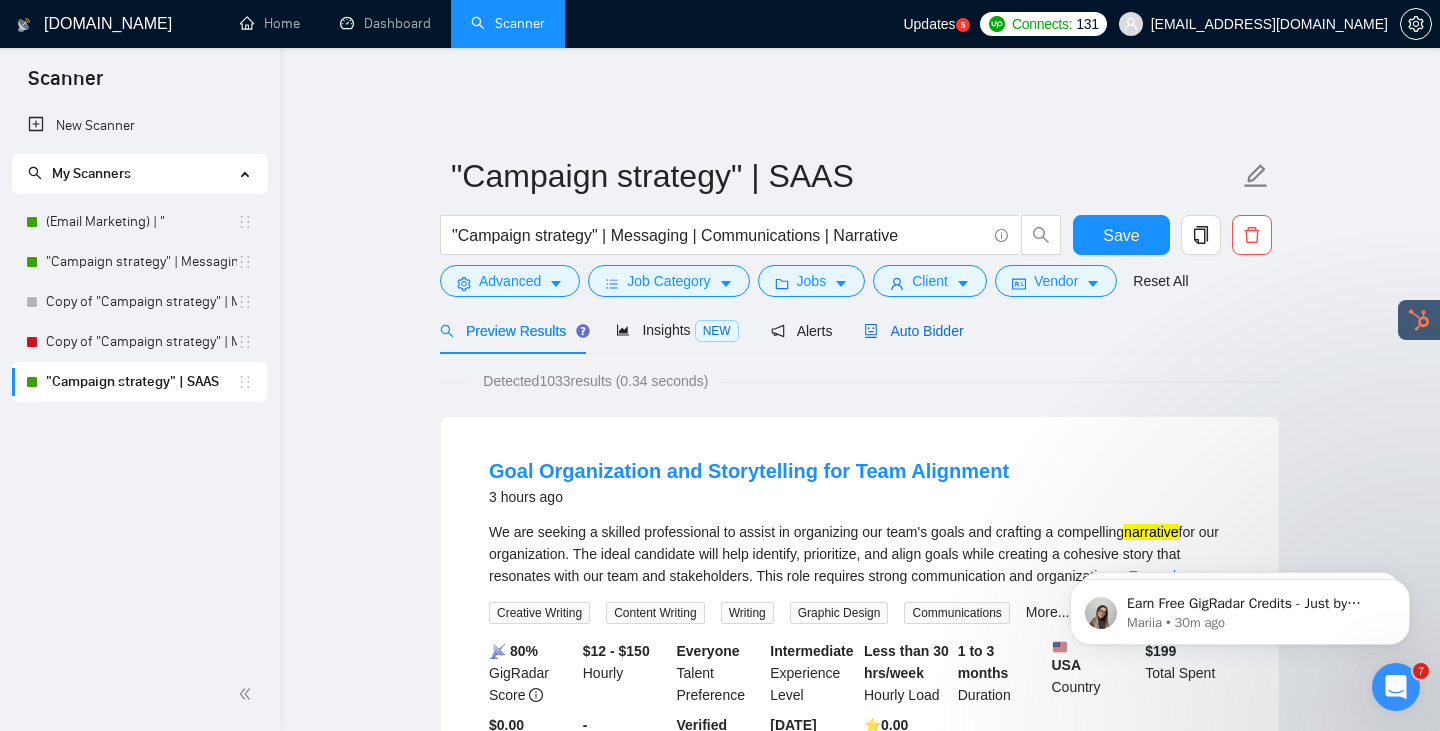 click on "Auto Bidder" at bounding box center (913, 331) 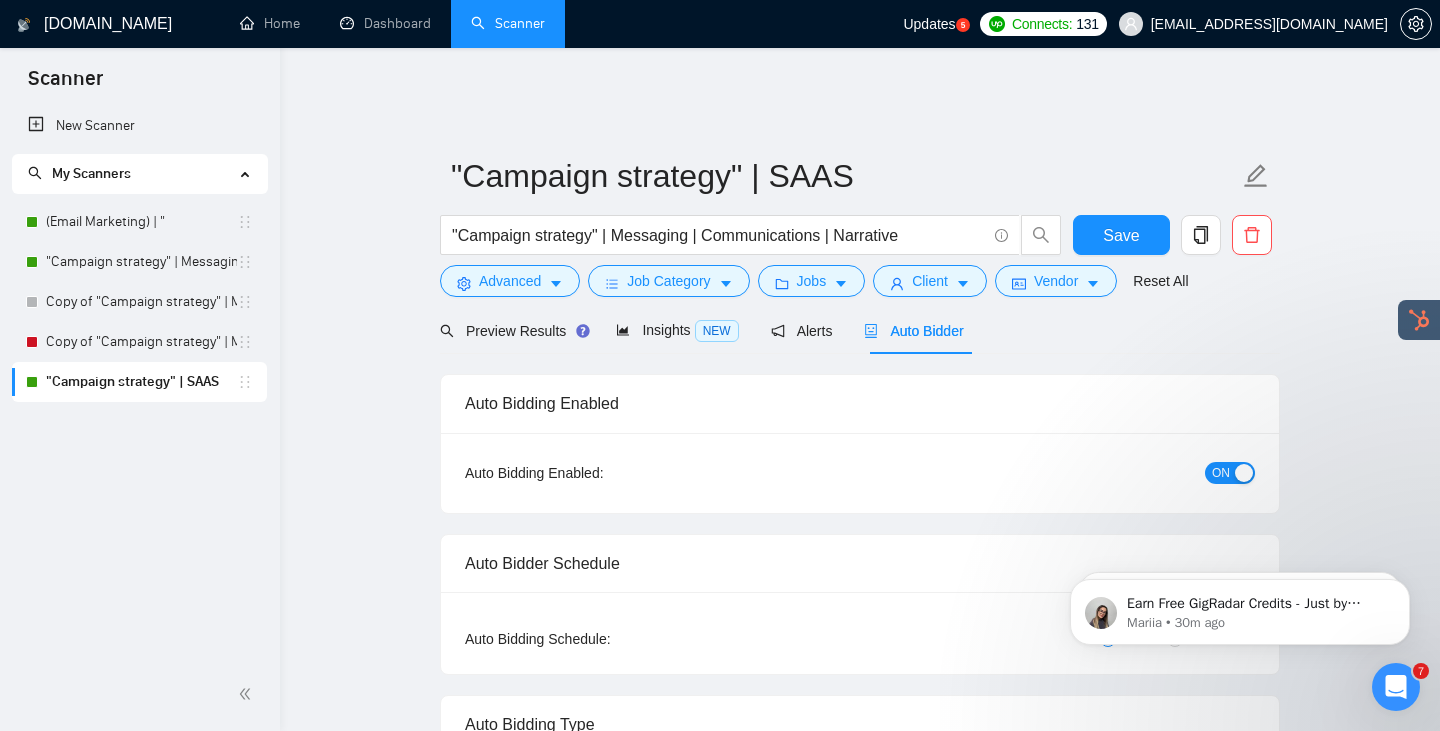 type 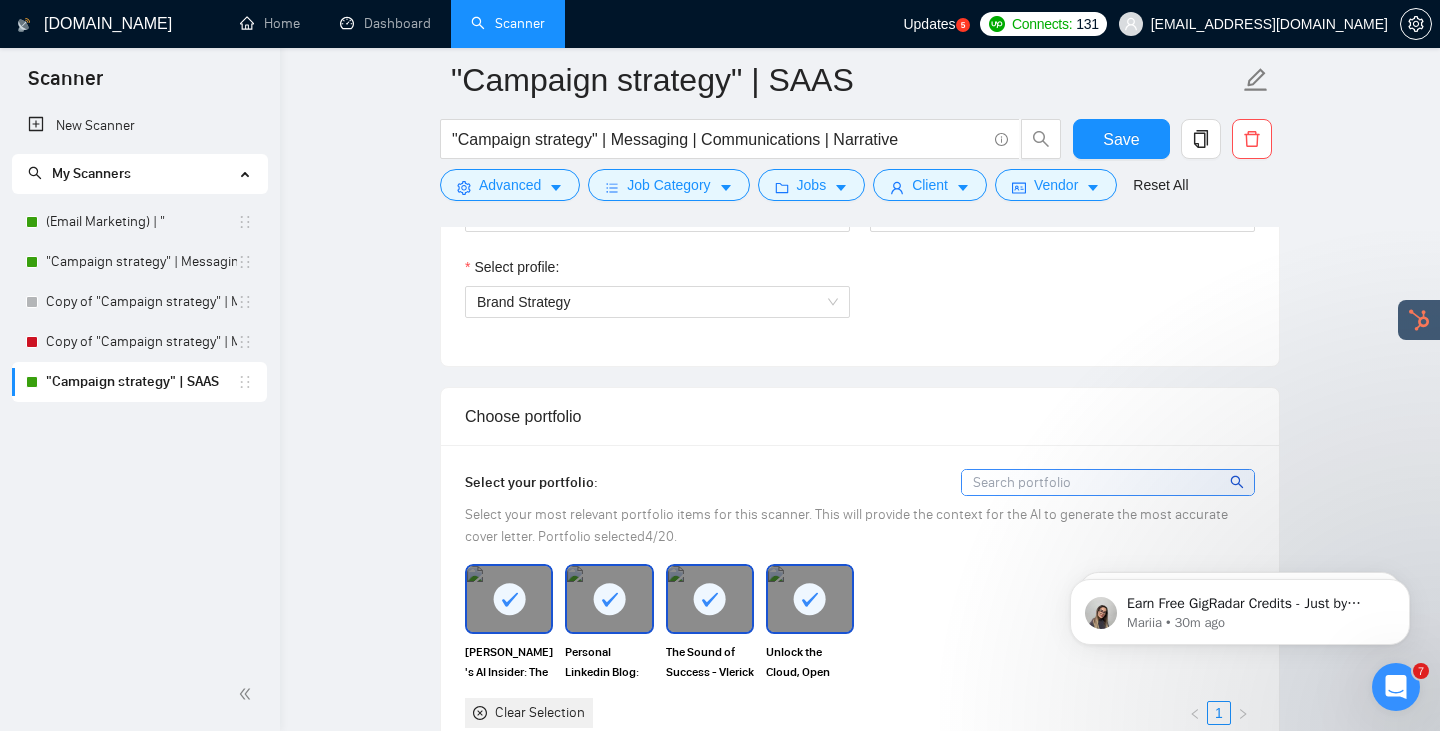 scroll, scrollTop: 1168, scrollLeft: 0, axis: vertical 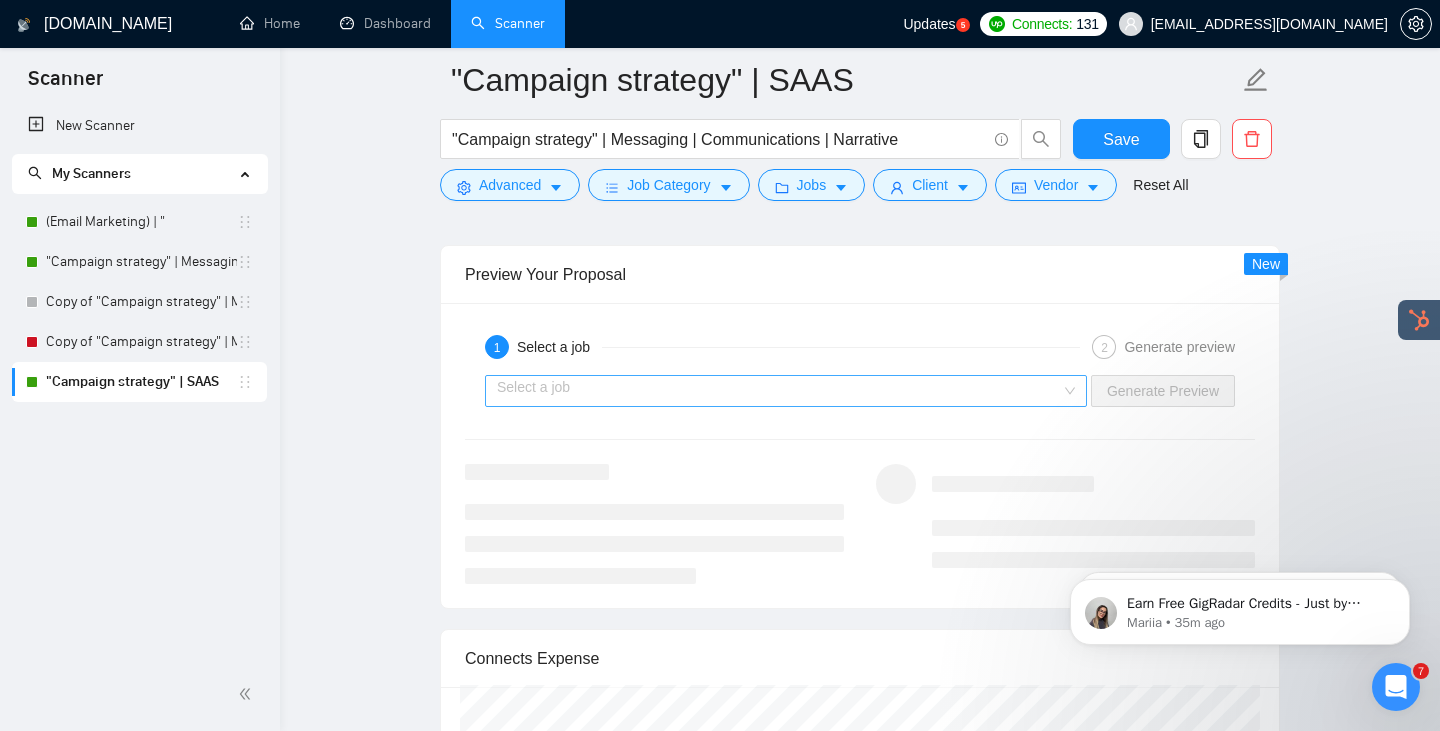 click at bounding box center [779, 391] 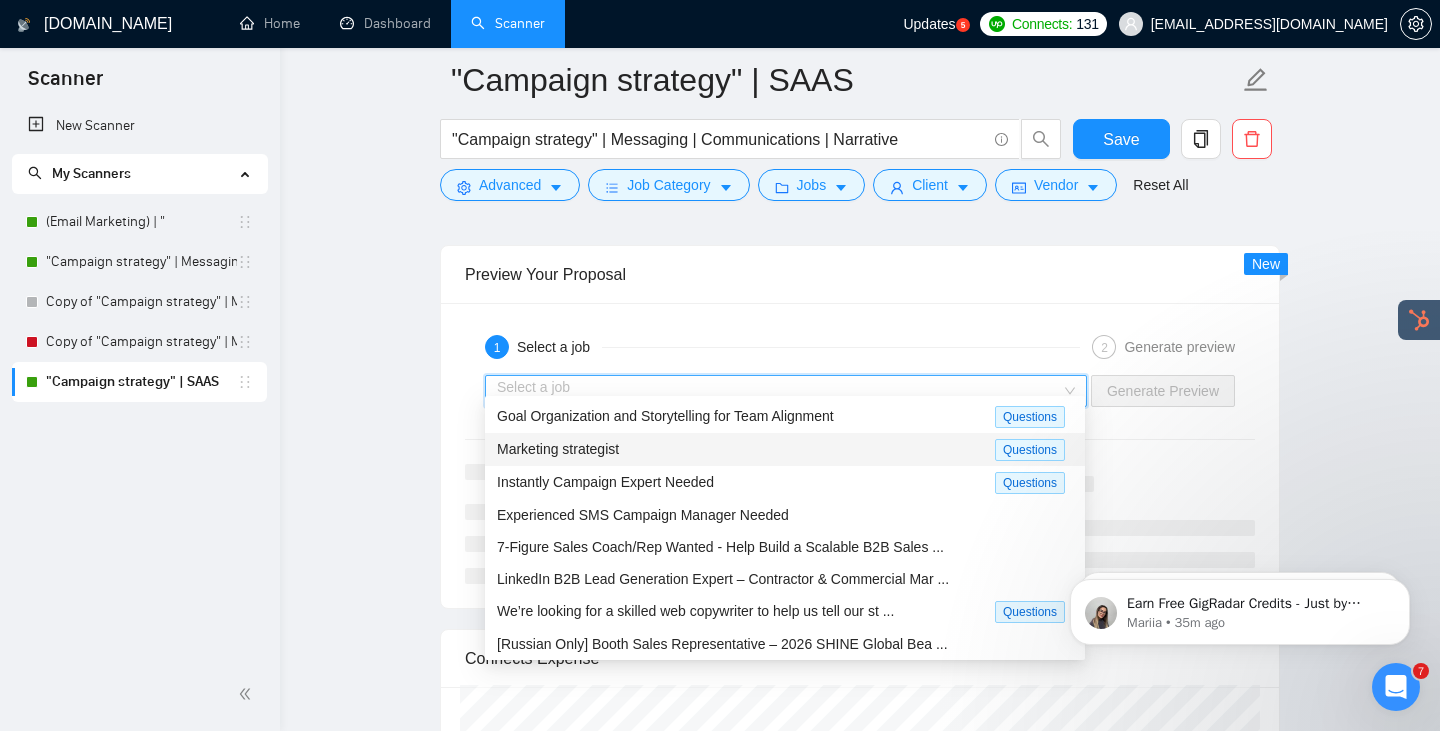 click on "Marketing strategist" at bounding box center [746, 449] 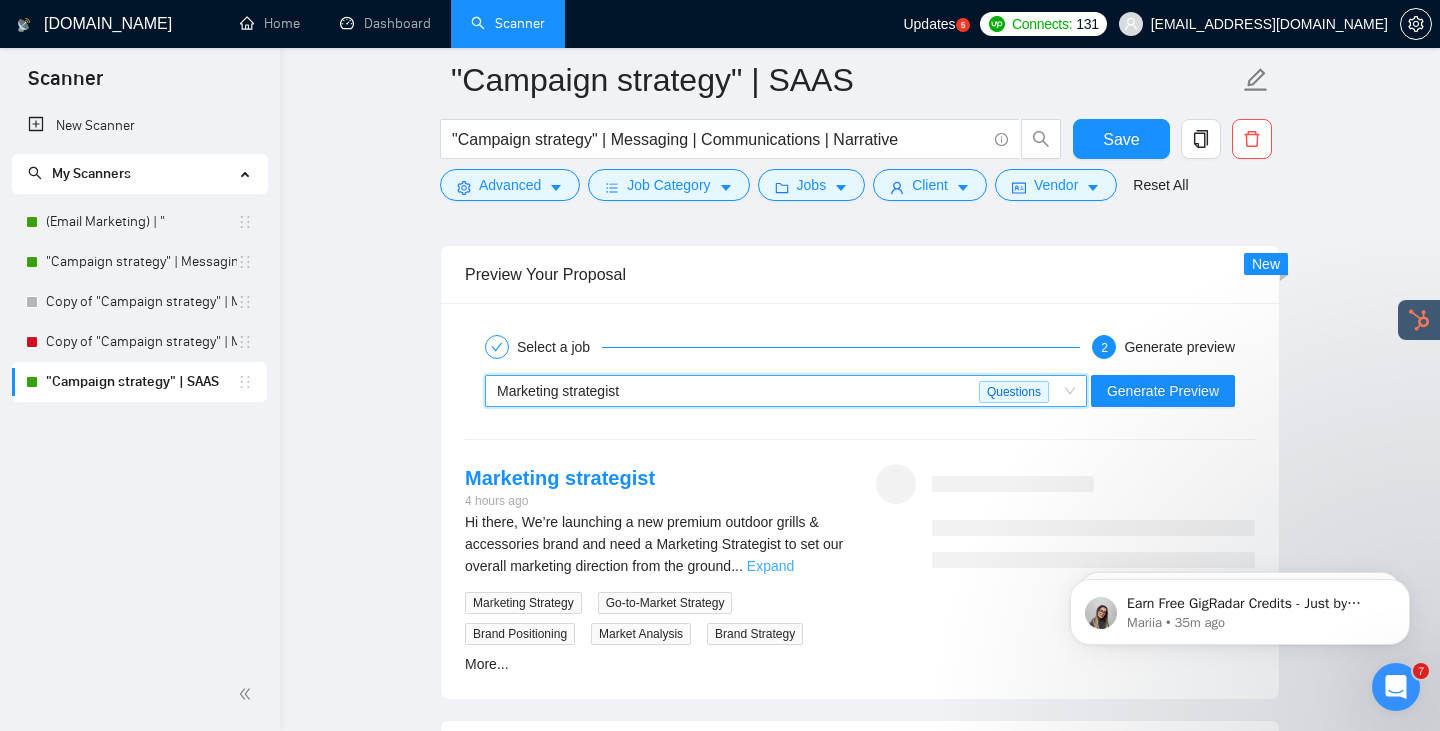 click on "Expand" at bounding box center [770, 566] 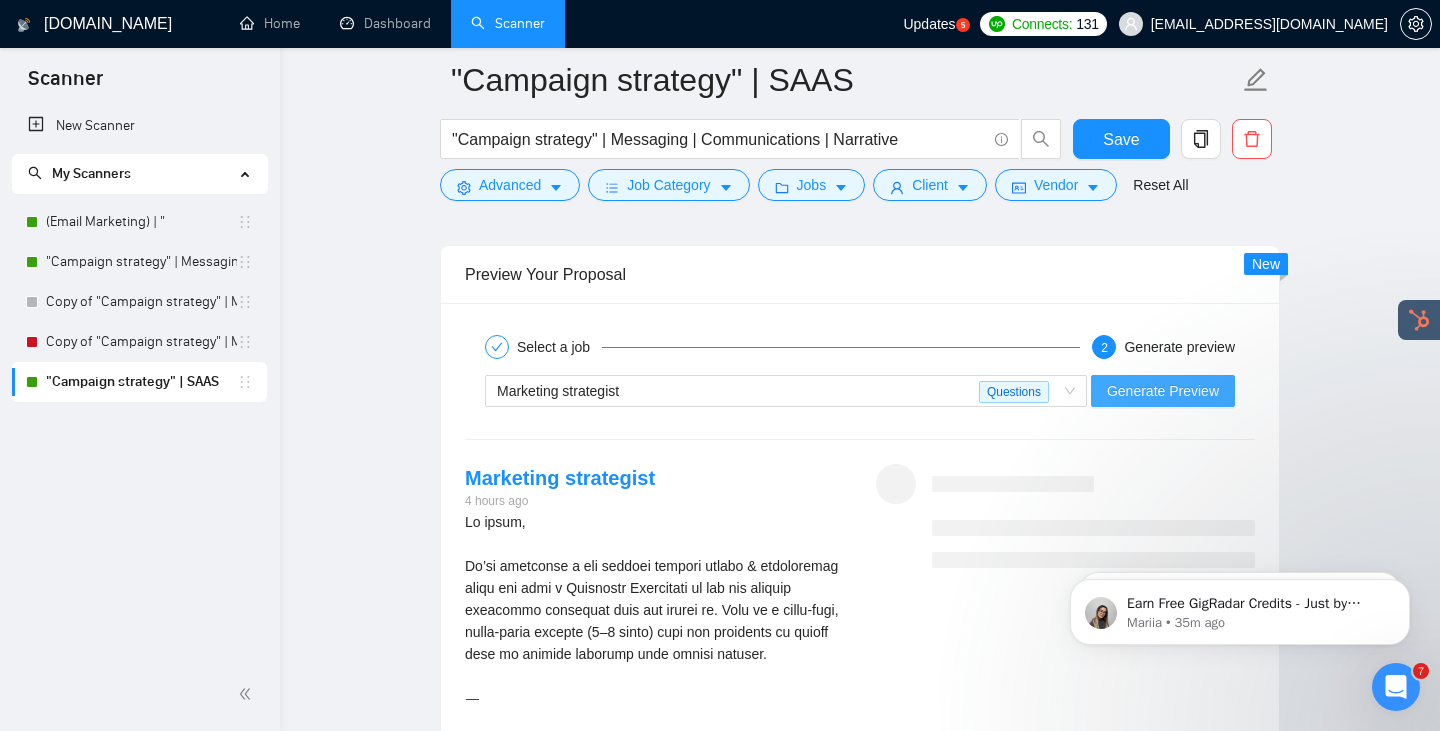click on "Generate Preview" at bounding box center [1163, 391] 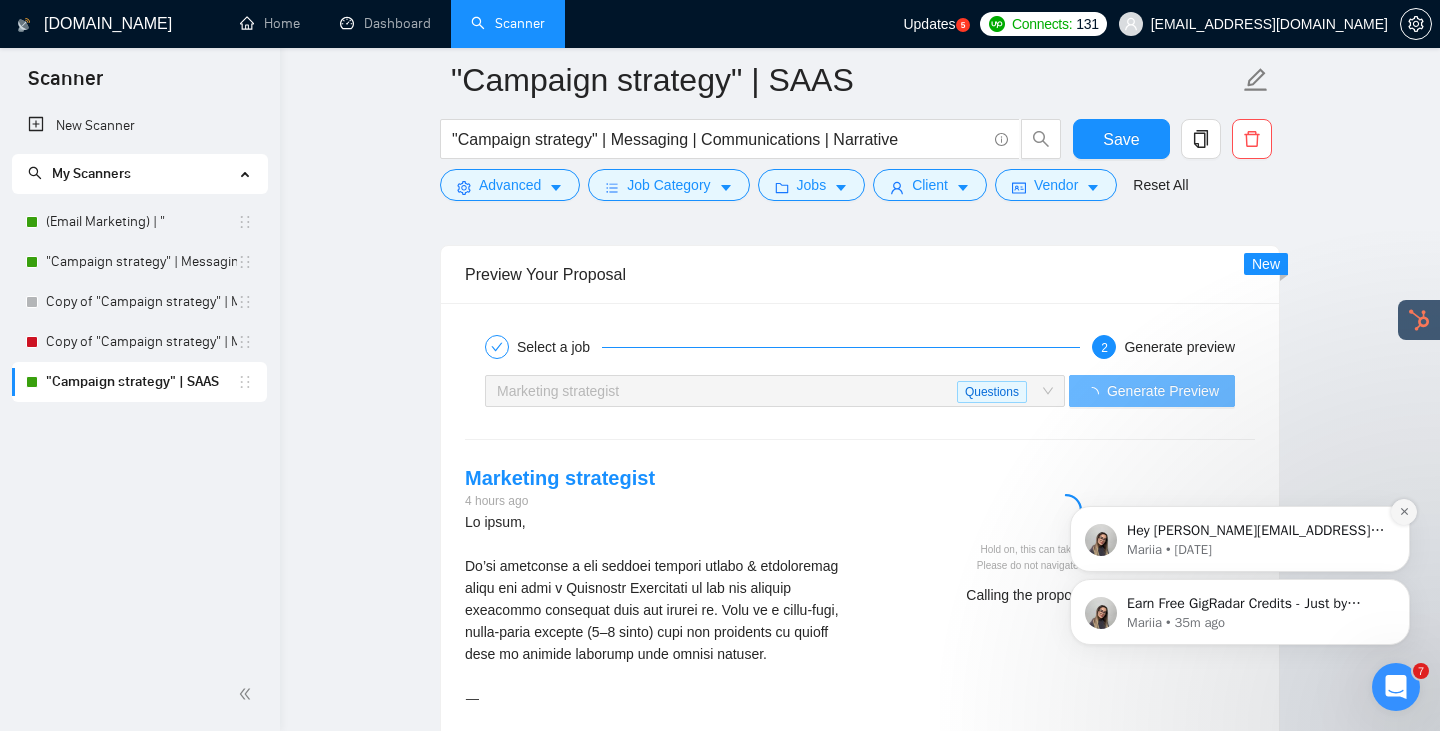 click at bounding box center (1404, 512) 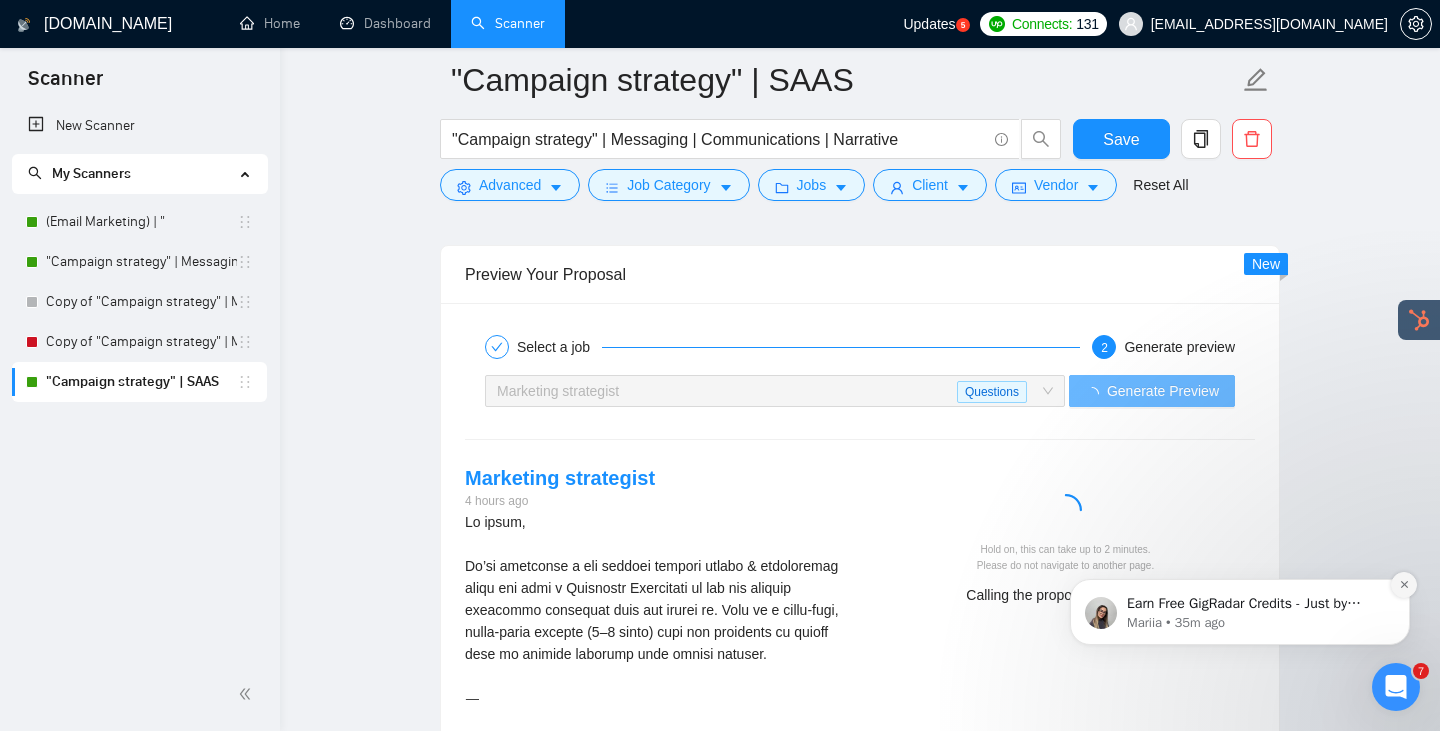 click 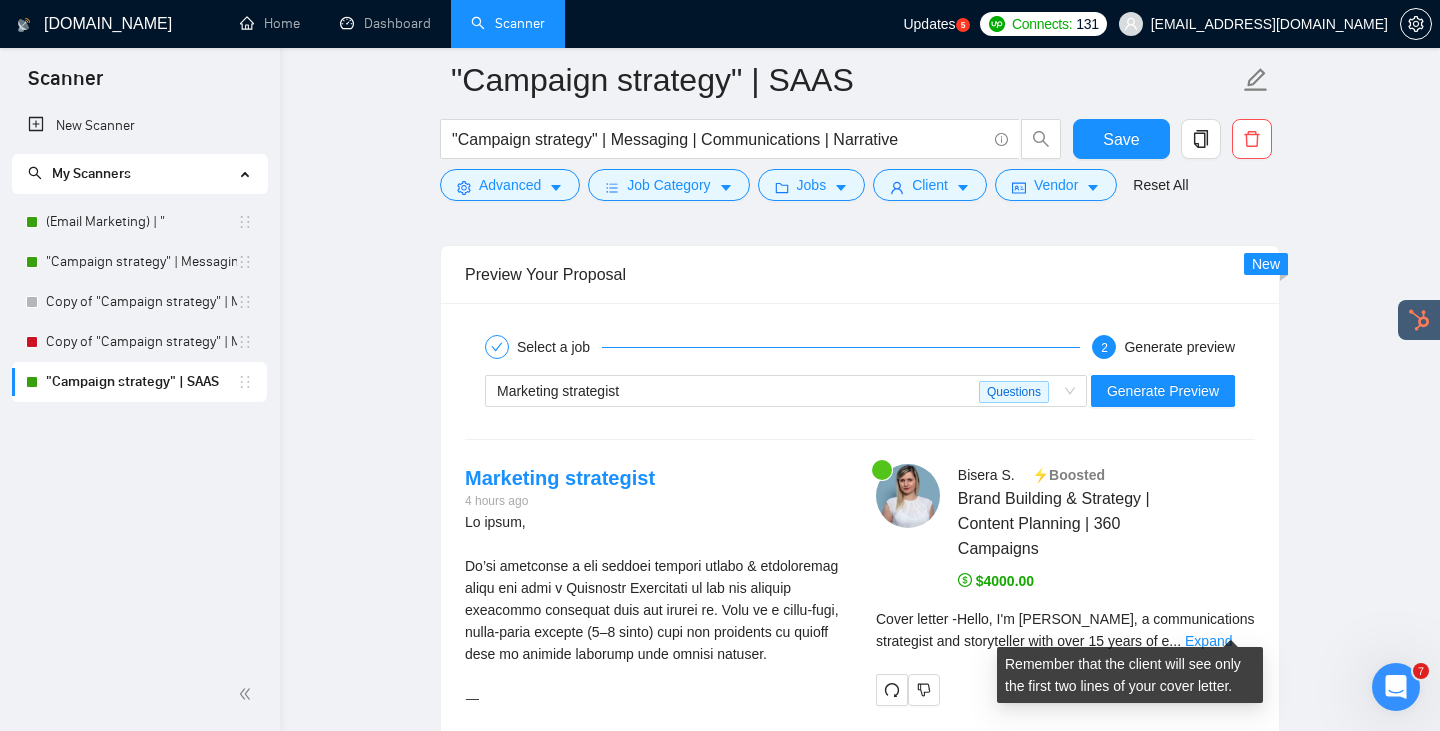 click on "Expand" at bounding box center (1208, 641) 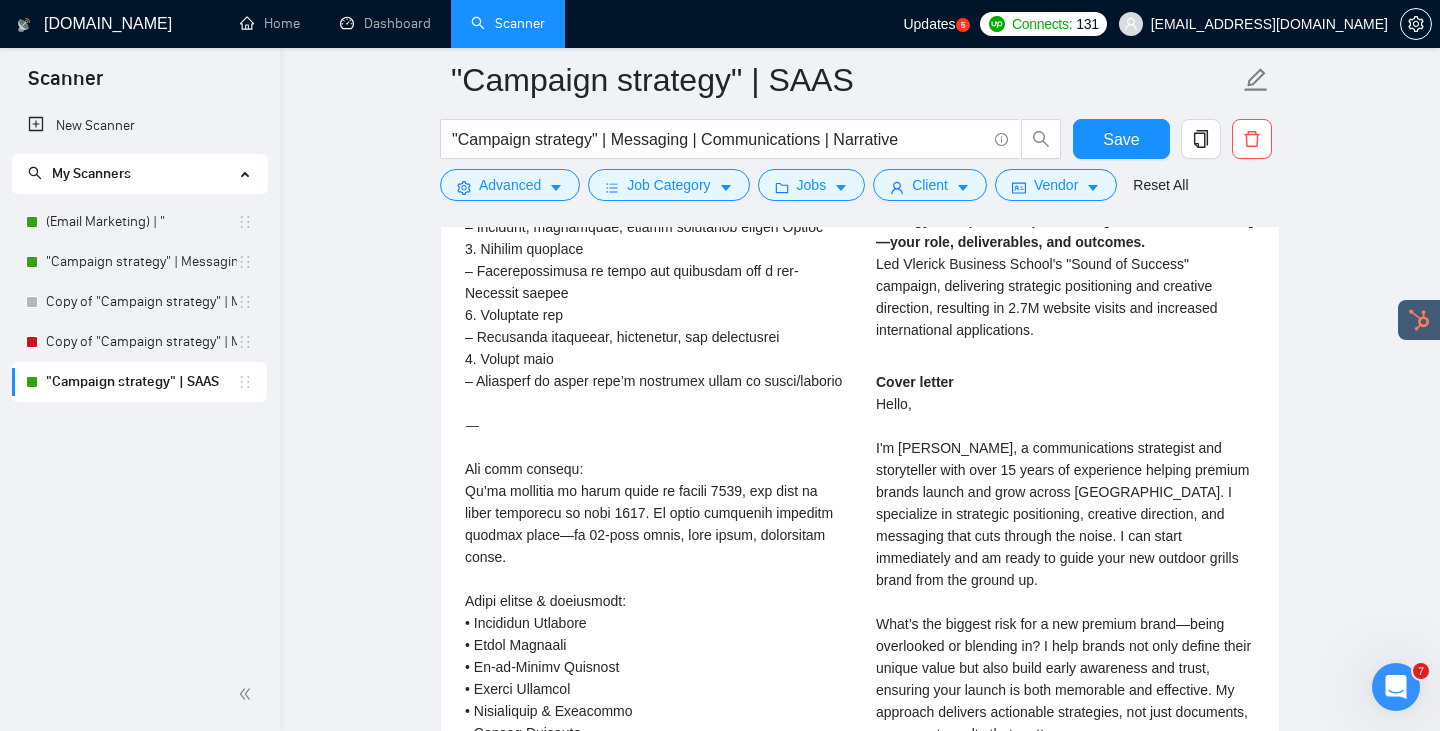 scroll, scrollTop: 4307, scrollLeft: 0, axis: vertical 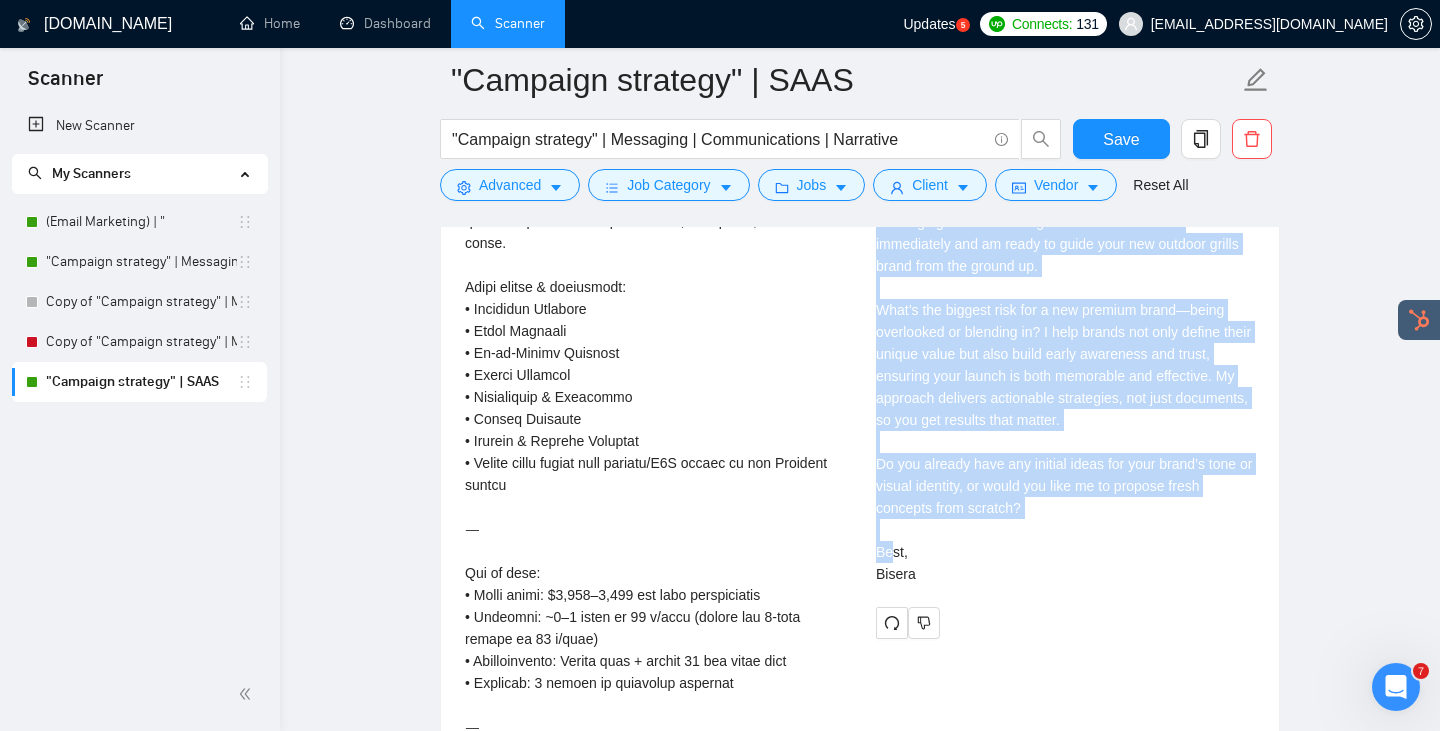 drag, startPoint x: 874, startPoint y: 269, endPoint x: 986, endPoint y: 549, distance: 301.56924 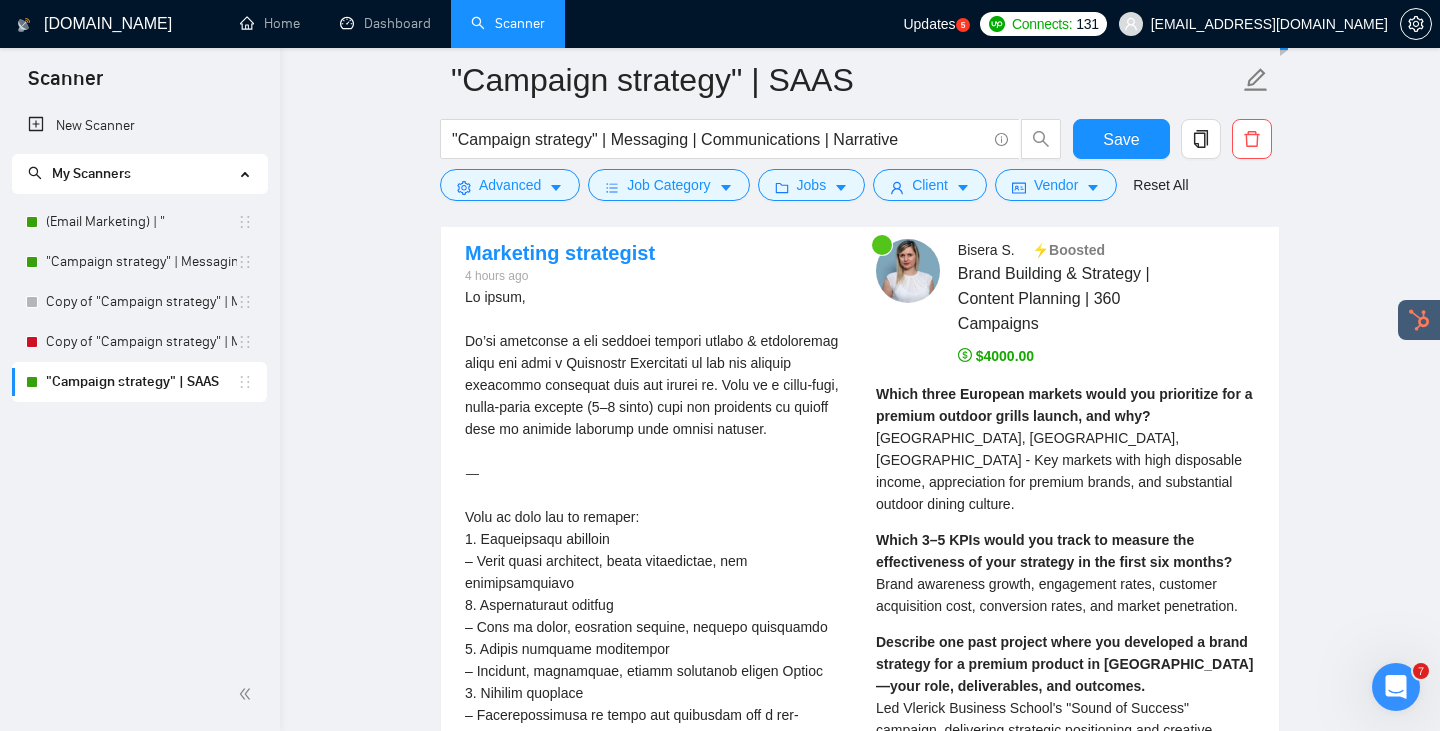 scroll, scrollTop: 3757, scrollLeft: 0, axis: vertical 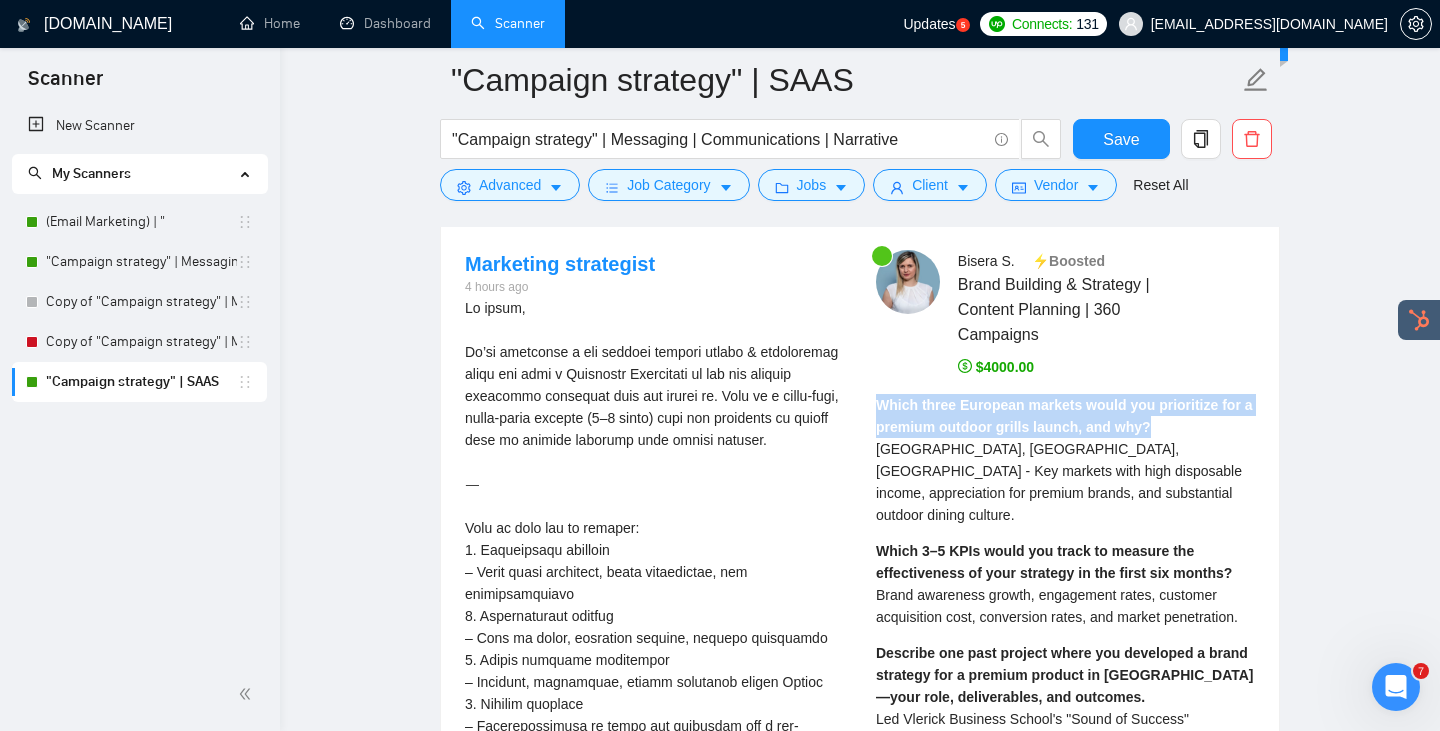 drag, startPoint x: 1160, startPoint y: 410, endPoint x: 881, endPoint y: 390, distance: 279.71594 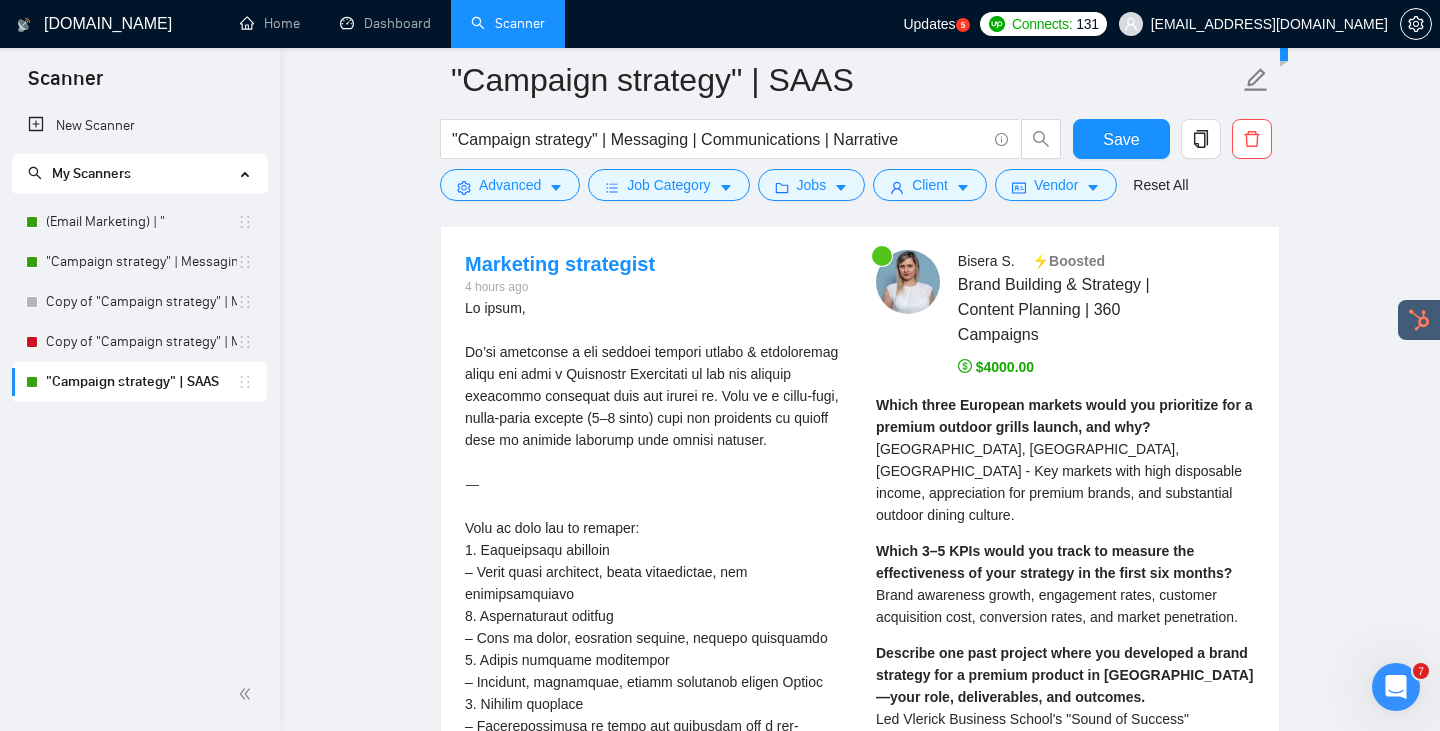 click on "Which 3–5 KPIs would you track to measure the effectiveness of your strategy in the first six months? Brand awareness growth, engagement rates, customer acquisition cost, conversion rates, and market penetration." at bounding box center (1065, 584) 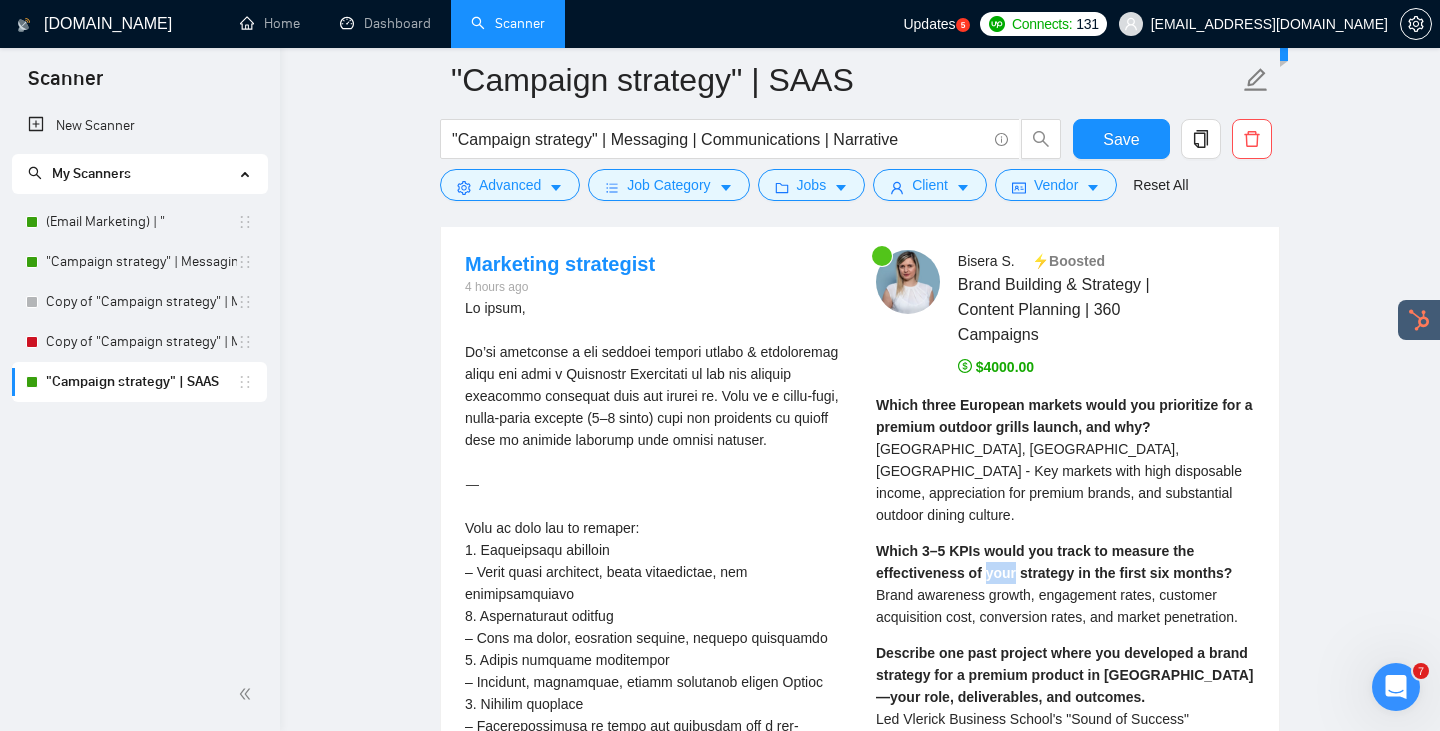 click on "Which 3–5 KPIs would you track to measure the effectiveness of your strategy in the first six months?" at bounding box center (1054, 562) 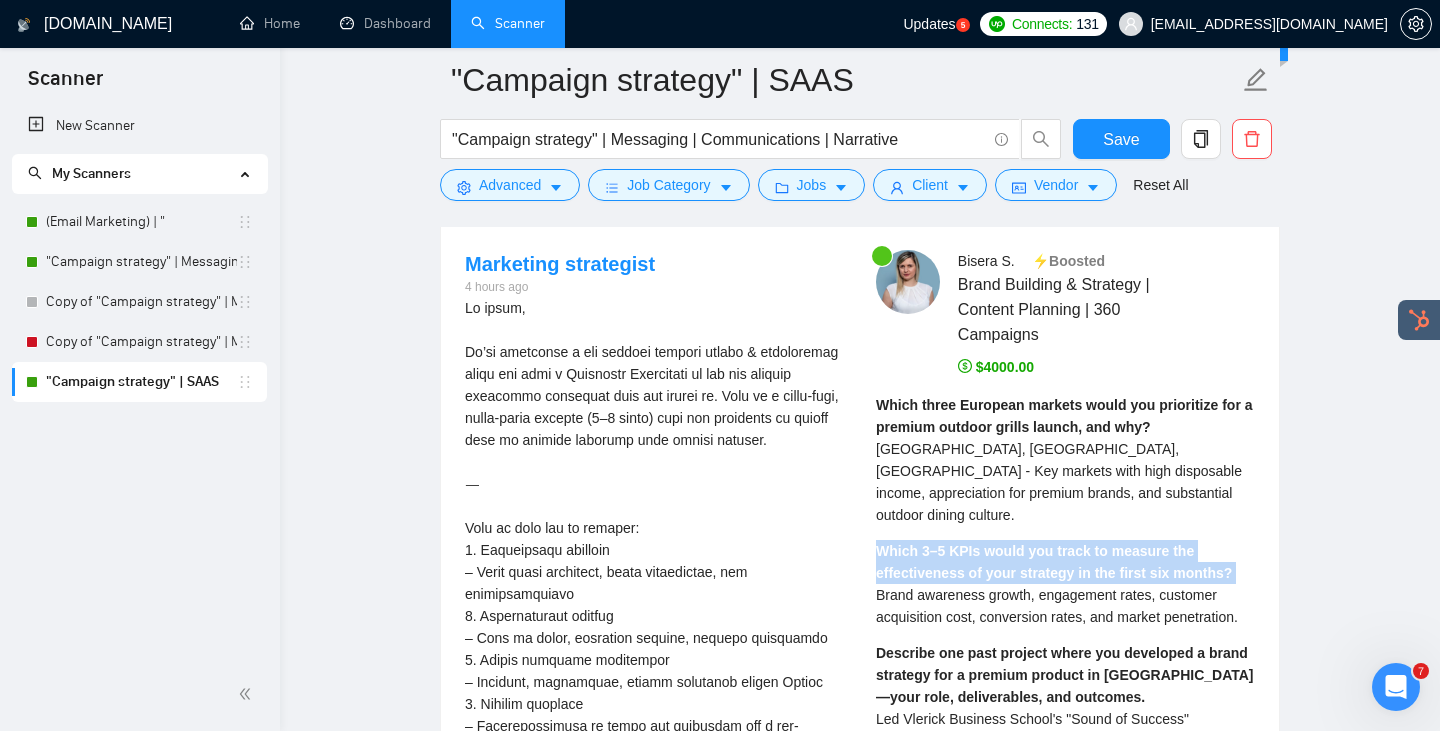 click on "Which 3–5 KPIs would you track to measure the effectiveness of your strategy in the first six months?" at bounding box center (1054, 562) 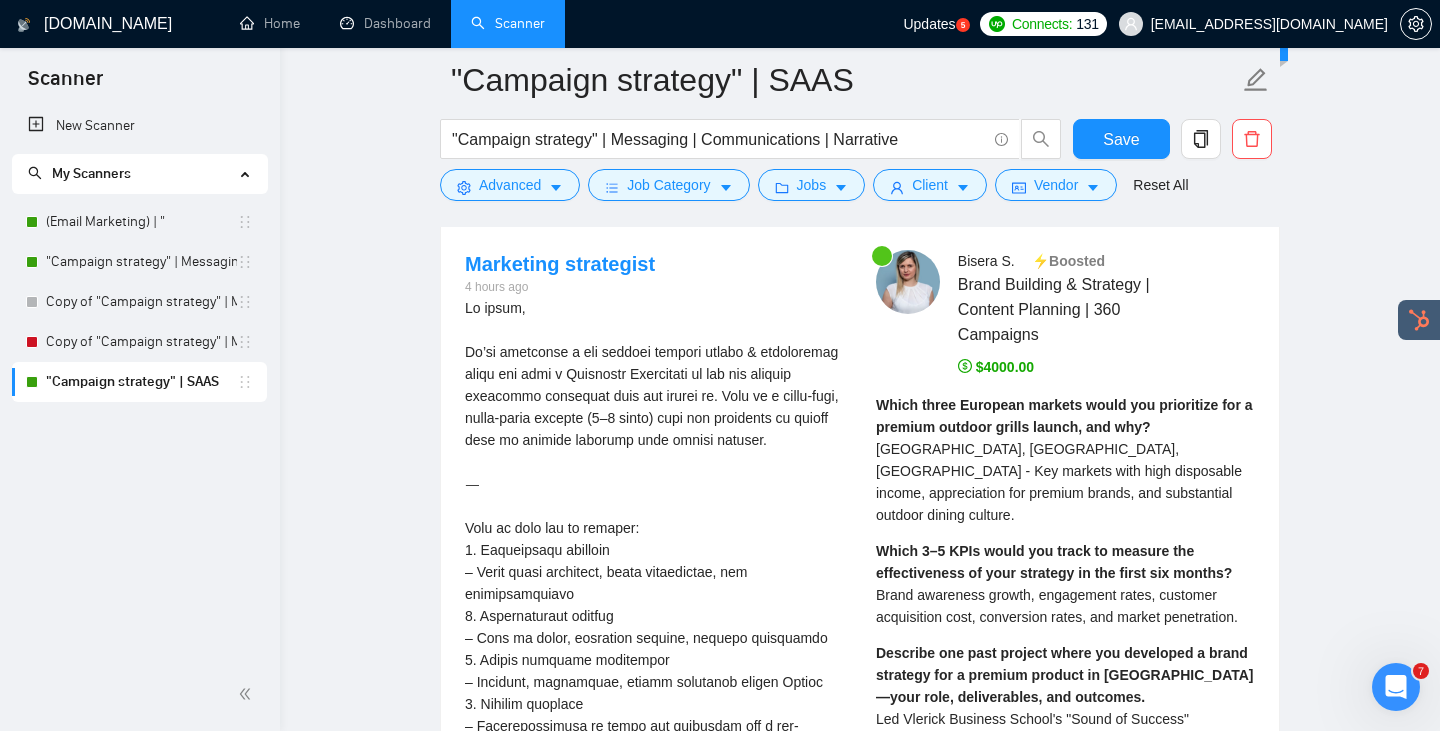 click on "Brand awareness growth, engagement rates, customer acquisition cost, conversion rates, and market penetration." at bounding box center (1057, 606) 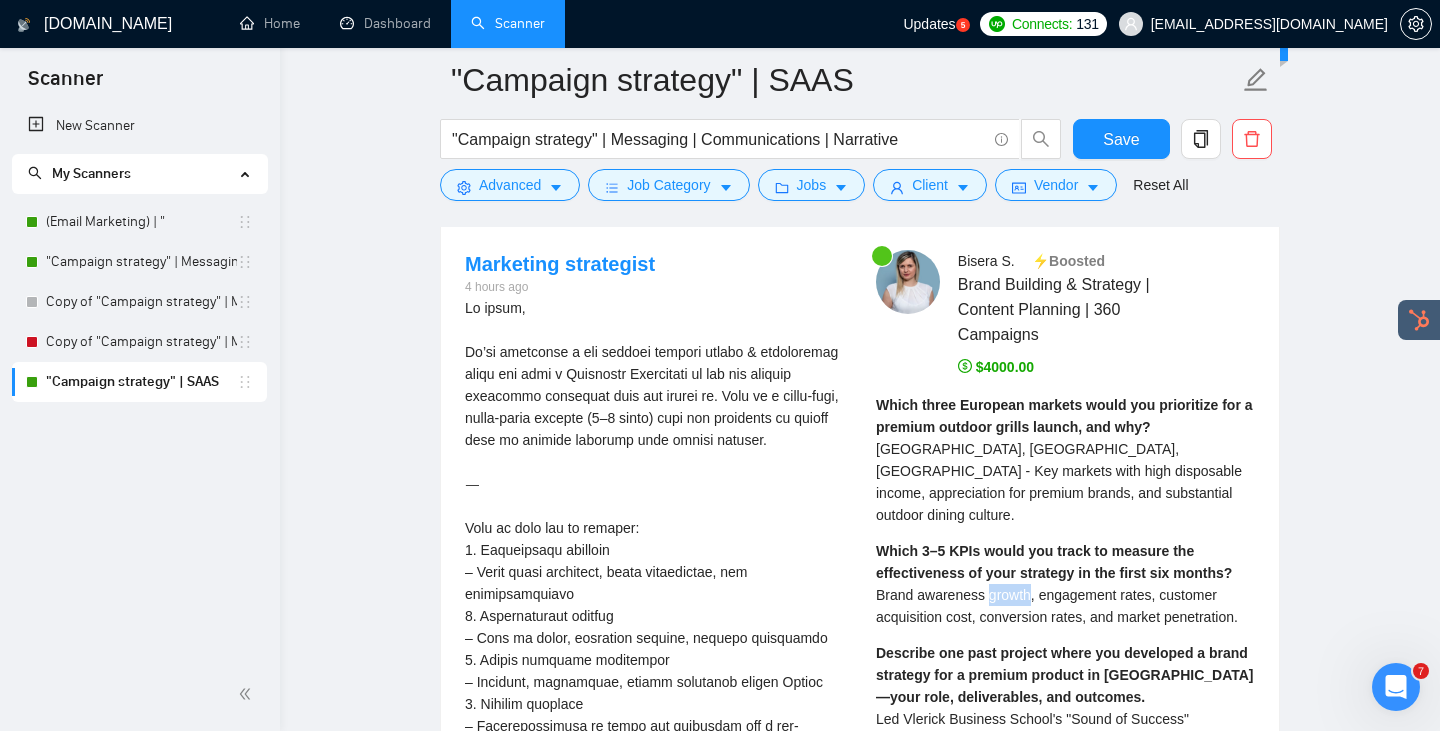 click on "Brand awareness growth, engagement rates, customer acquisition cost, conversion rates, and market penetration." at bounding box center [1057, 606] 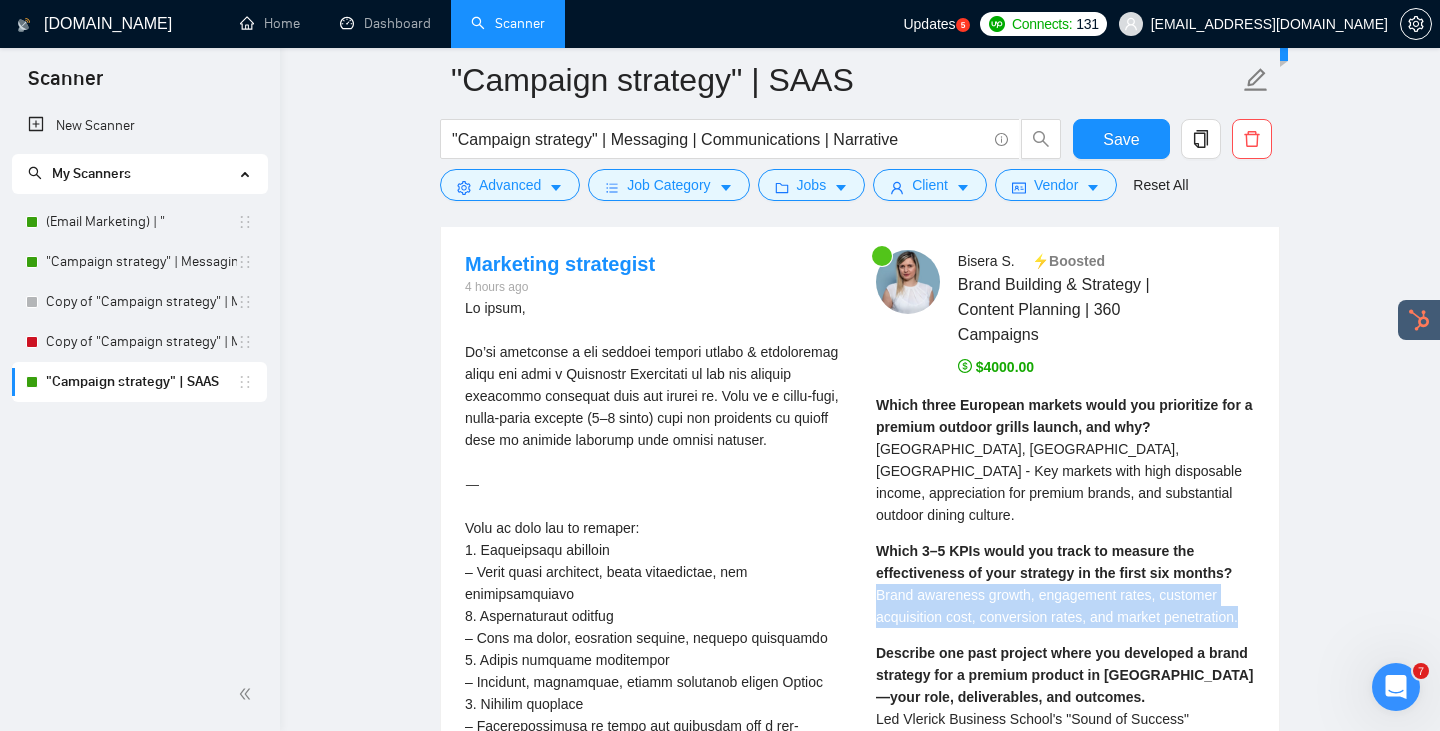 click on "Brand awareness growth, engagement rates, customer acquisition cost, conversion rates, and market penetration." at bounding box center (1057, 606) 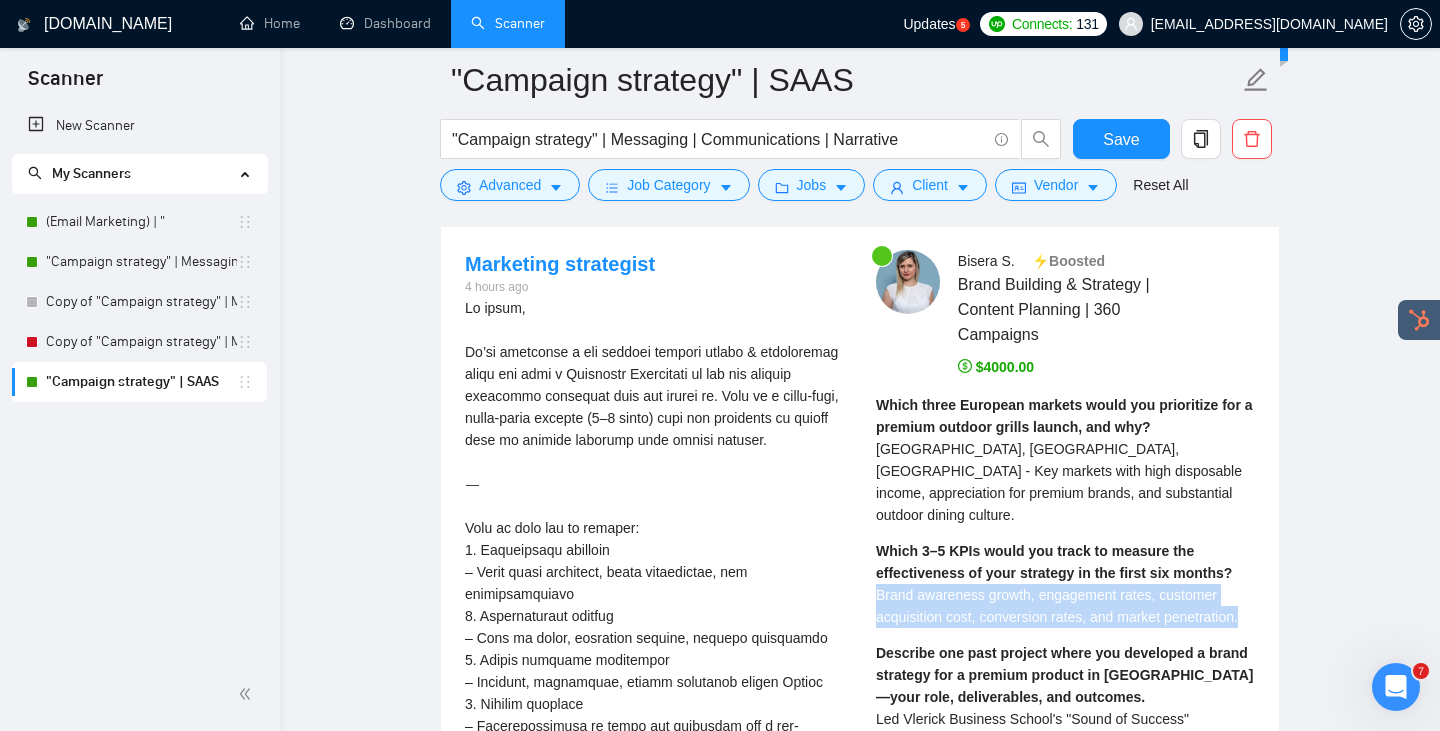 copy on "Brand awareness growth, engagement rates, customer acquisition cost, conversion rates, and market penetration." 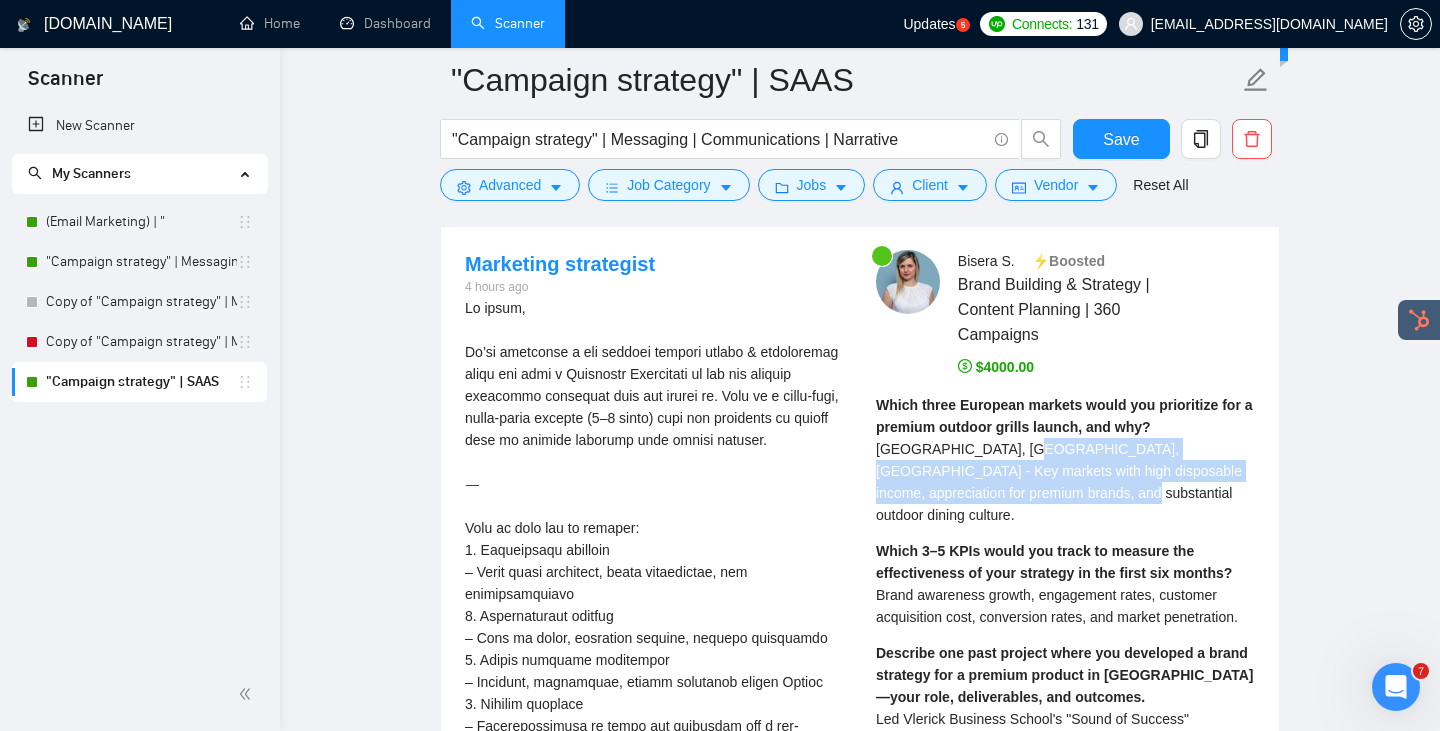 drag, startPoint x: 1033, startPoint y: 479, endPoint x: 1023, endPoint y: 442, distance: 38.327538 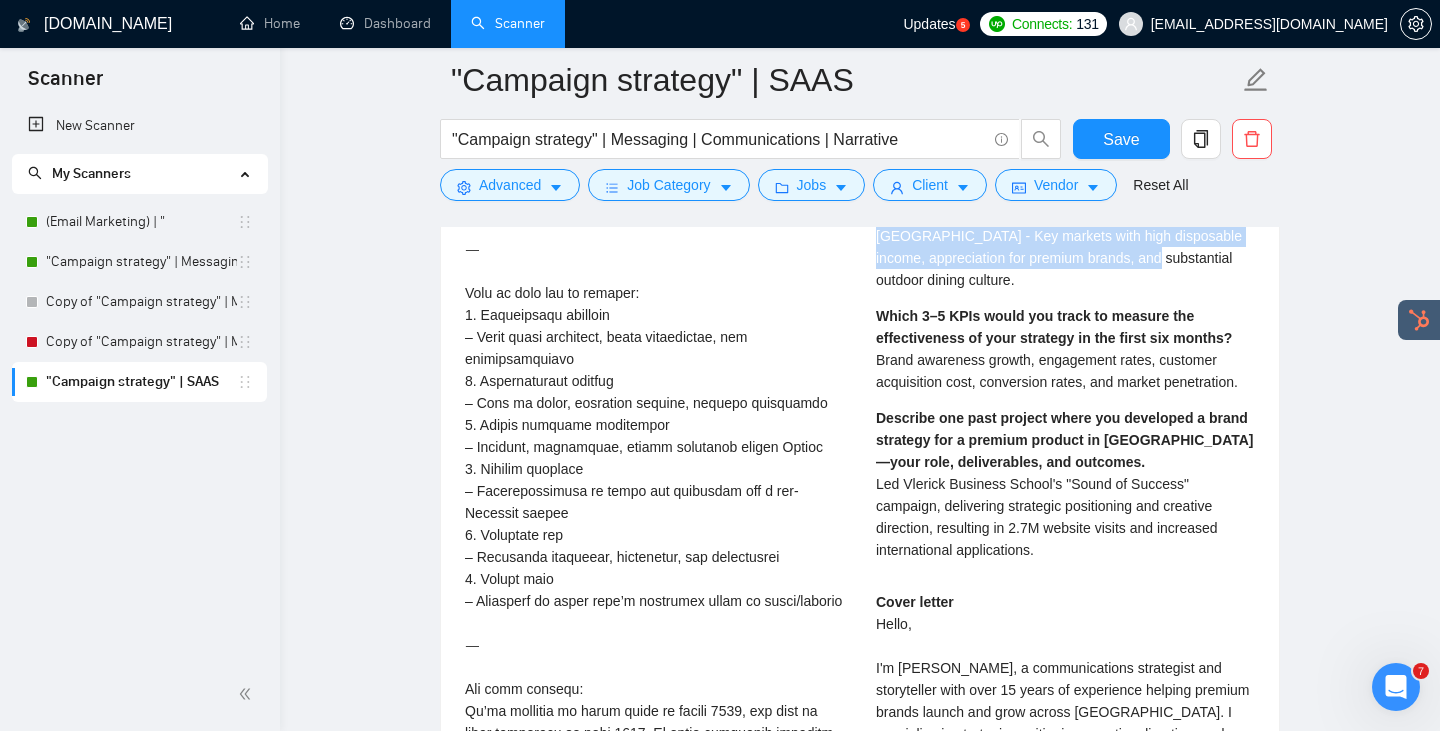 scroll, scrollTop: 3995, scrollLeft: 0, axis: vertical 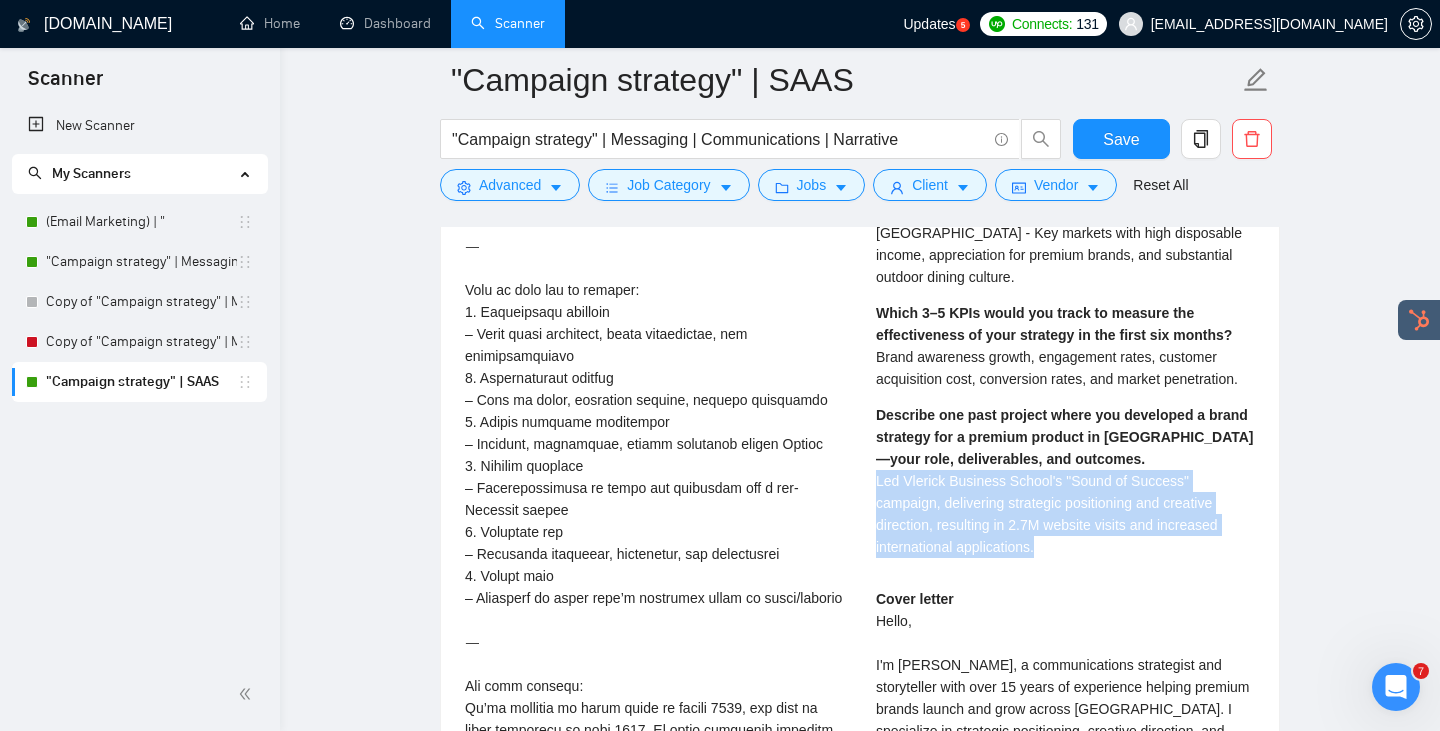 drag, startPoint x: 1050, startPoint y: 511, endPoint x: 878, endPoint y: 451, distance: 182.16476 